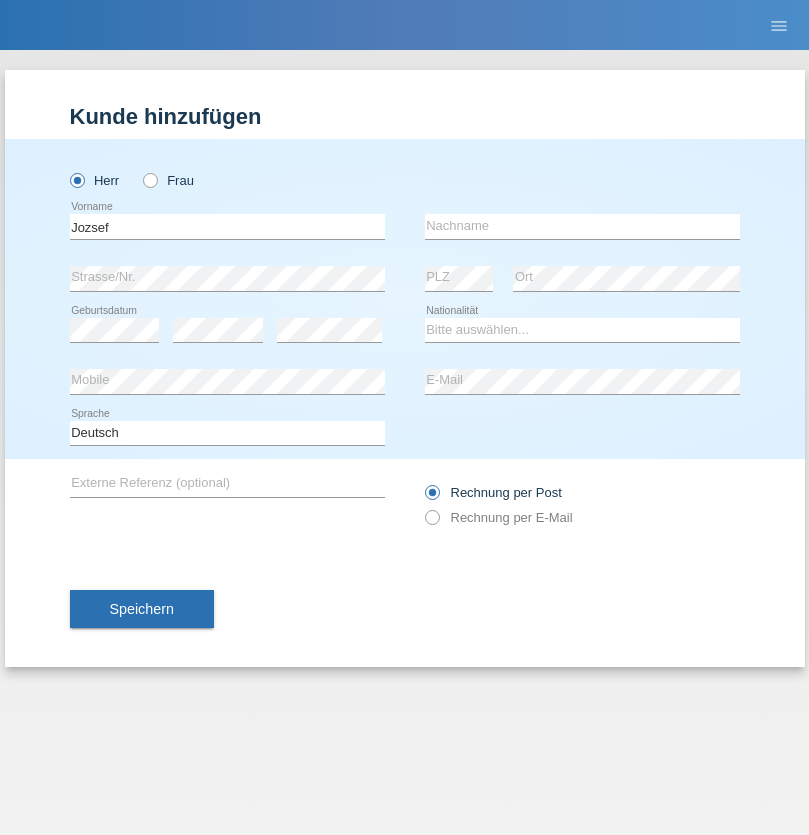 scroll, scrollTop: 0, scrollLeft: 0, axis: both 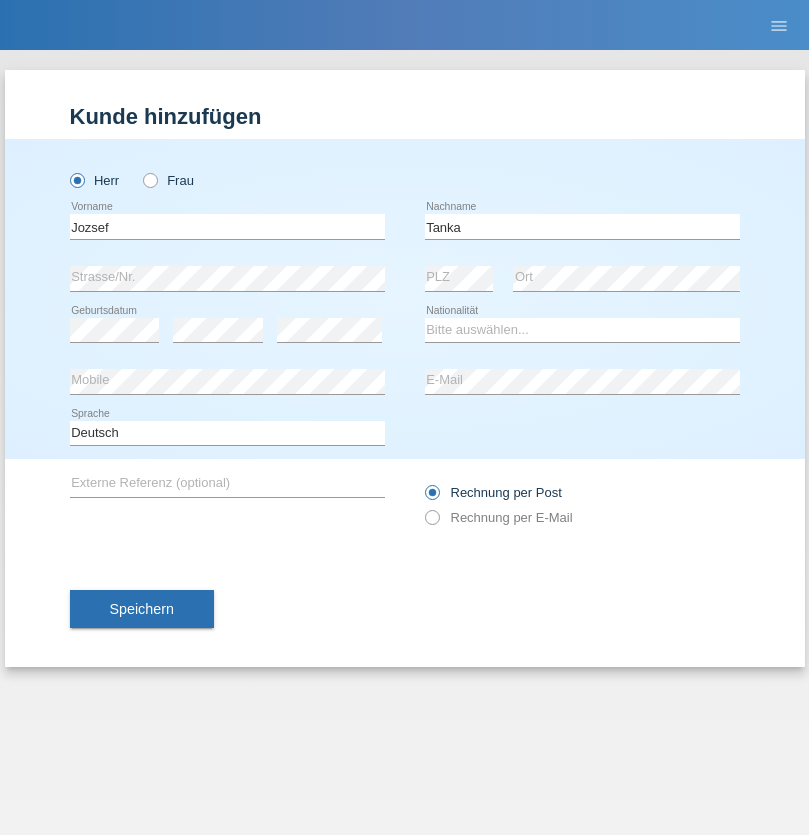 type on "Tanka" 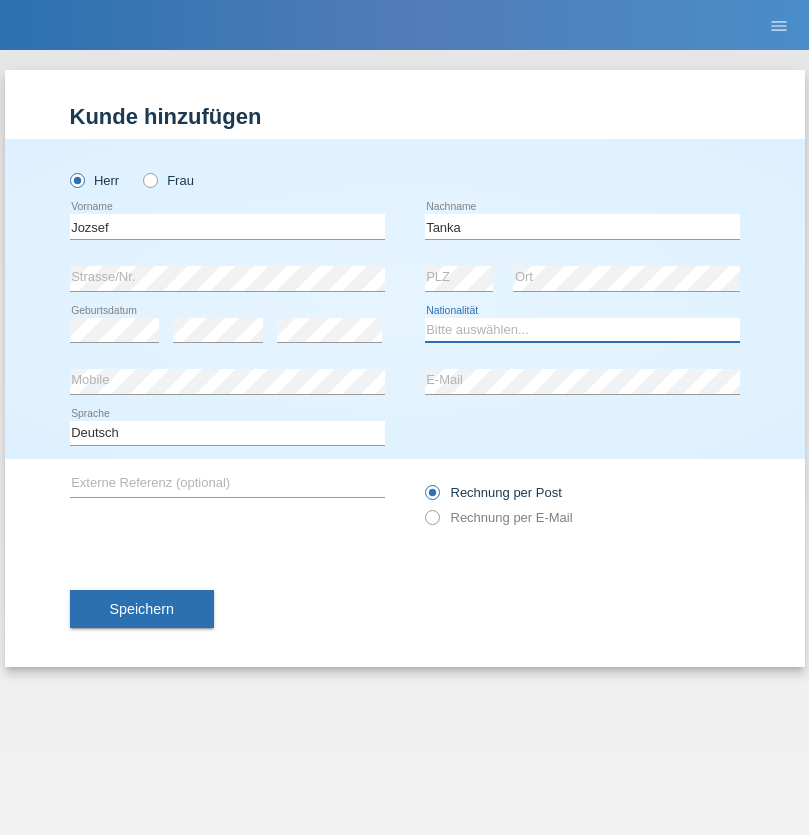 select on "HU" 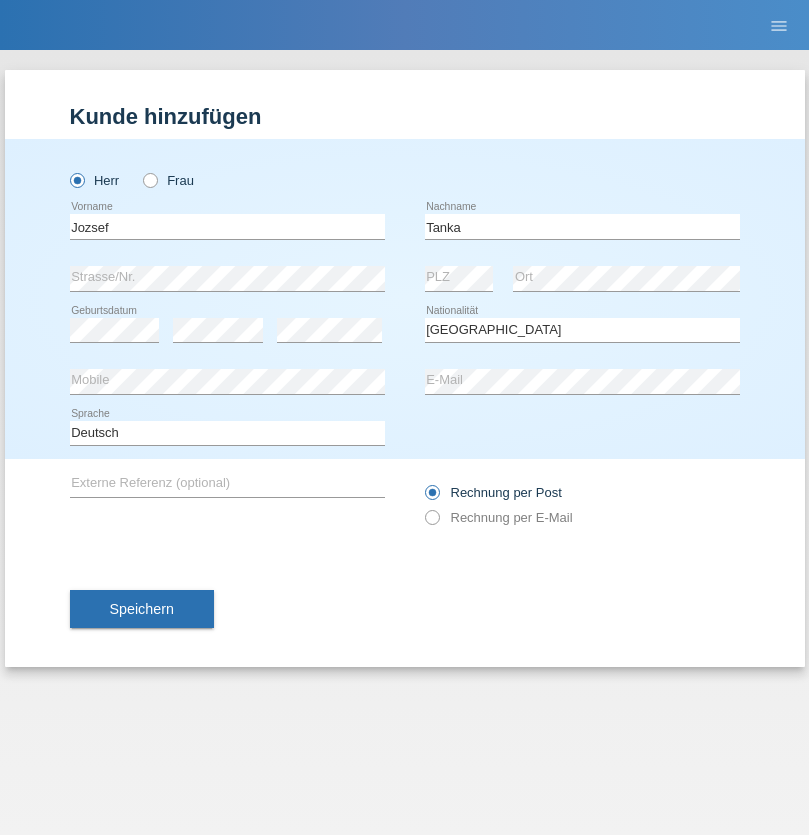 select on "C" 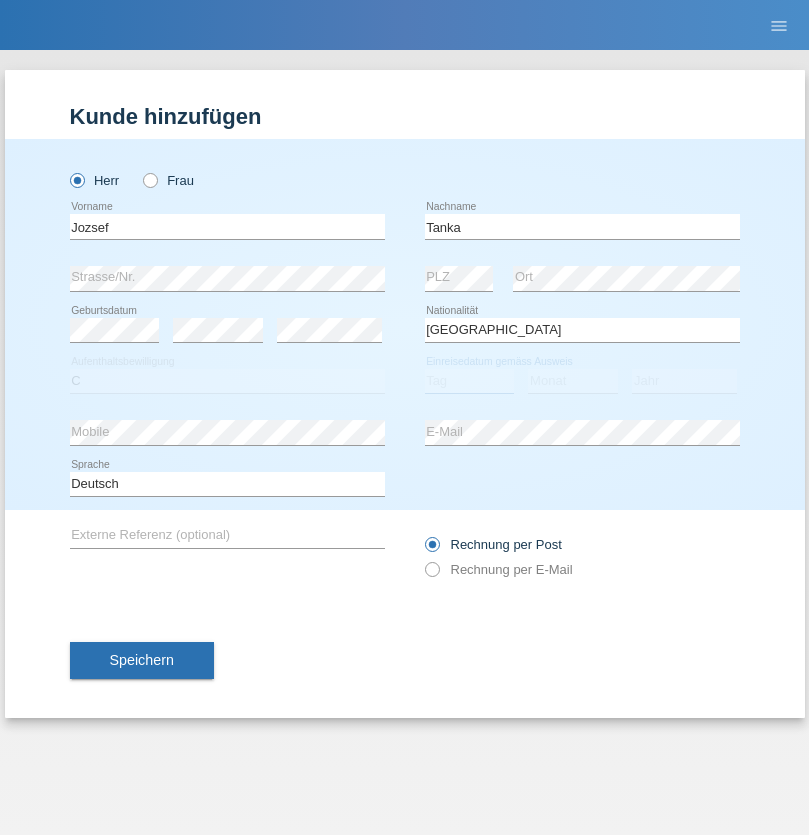 select on "17" 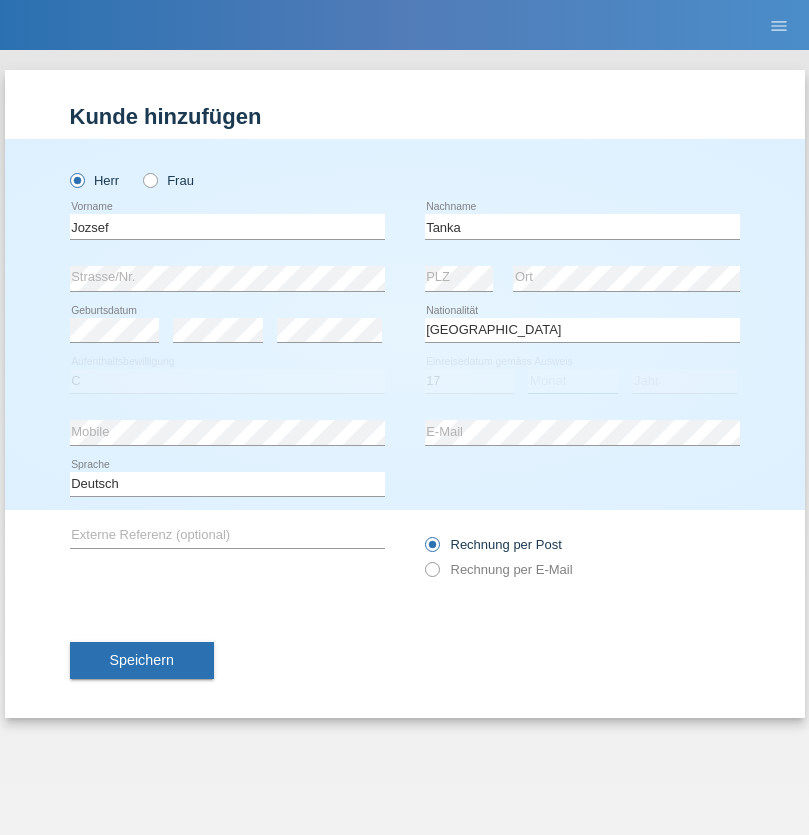 select on "03" 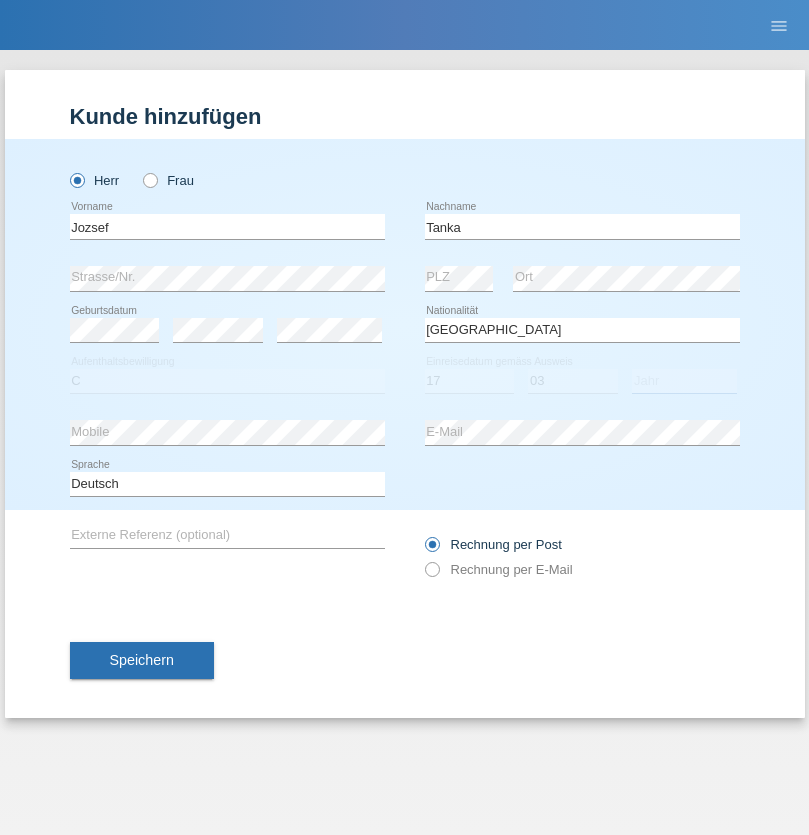 select on "2010" 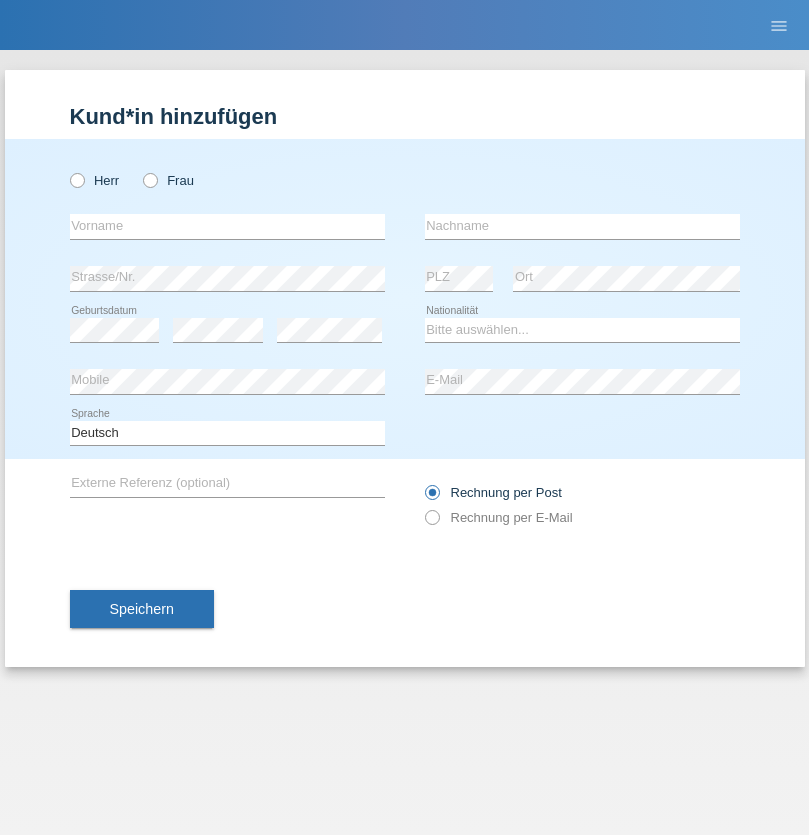 scroll, scrollTop: 0, scrollLeft: 0, axis: both 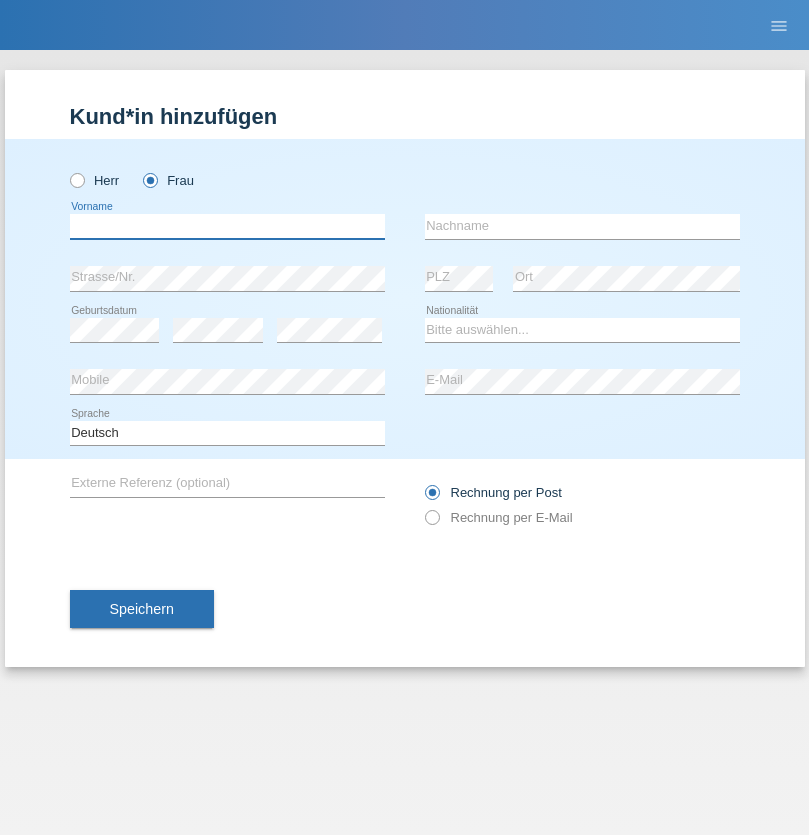 click at bounding box center [227, 226] 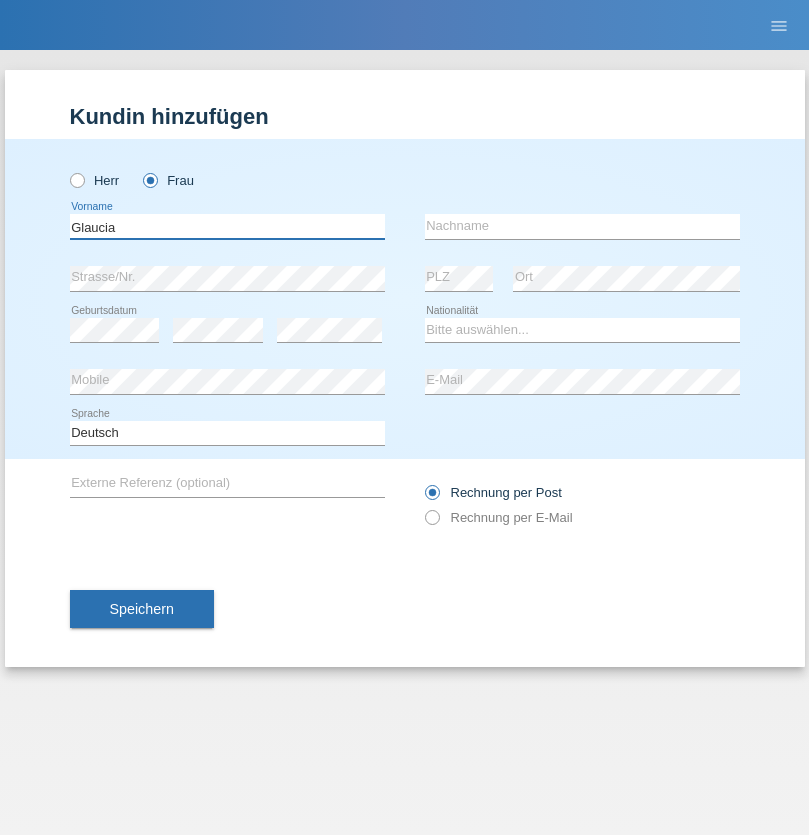 type on "Glaucia" 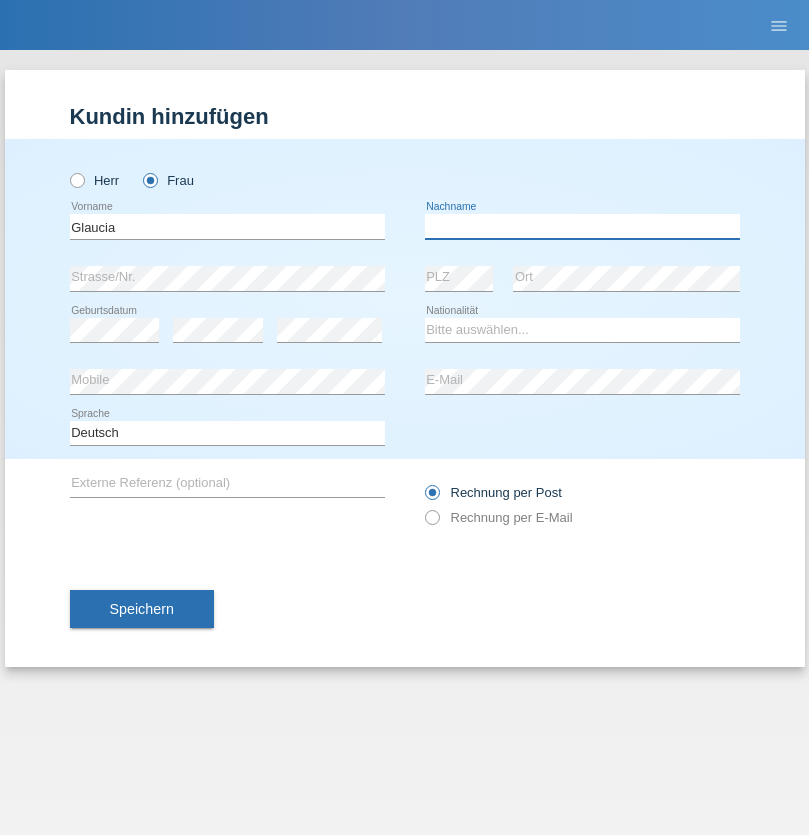 click at bounding box center (582, 226) 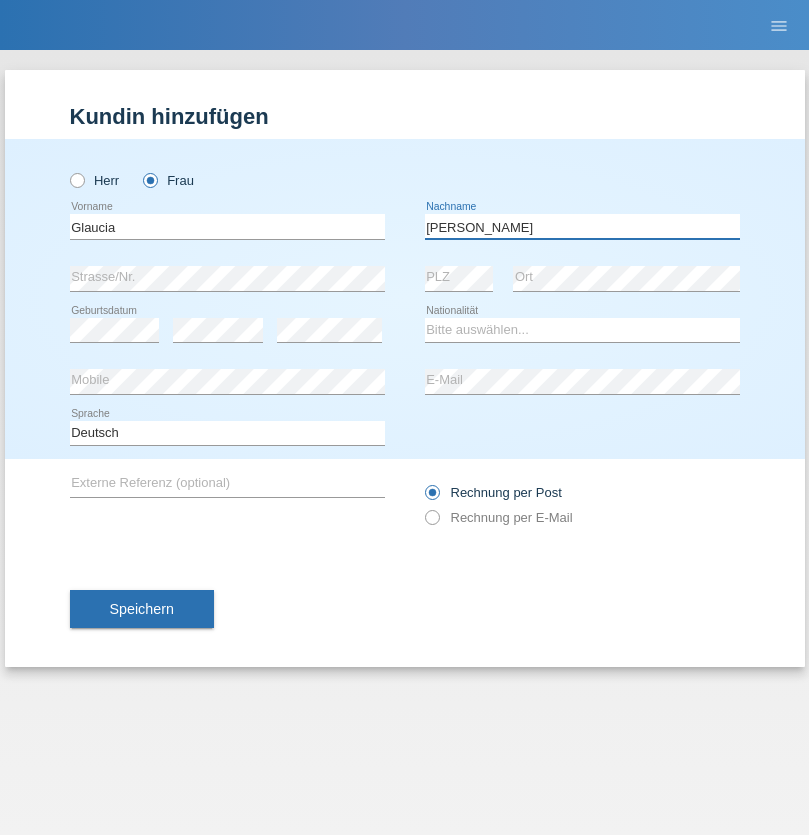 type on "Teixeira" 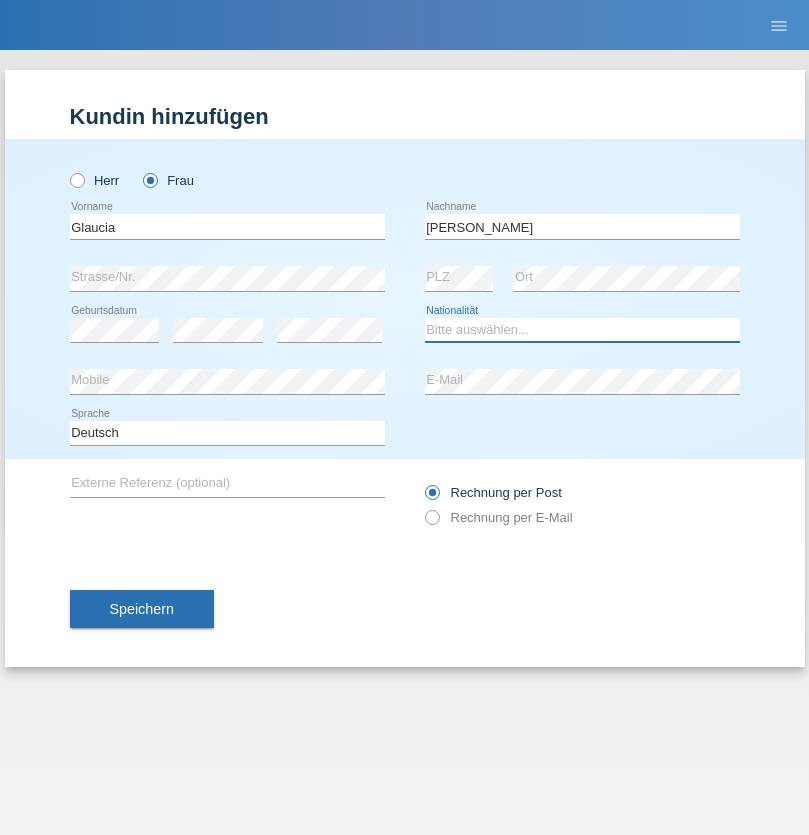 select on "DE" 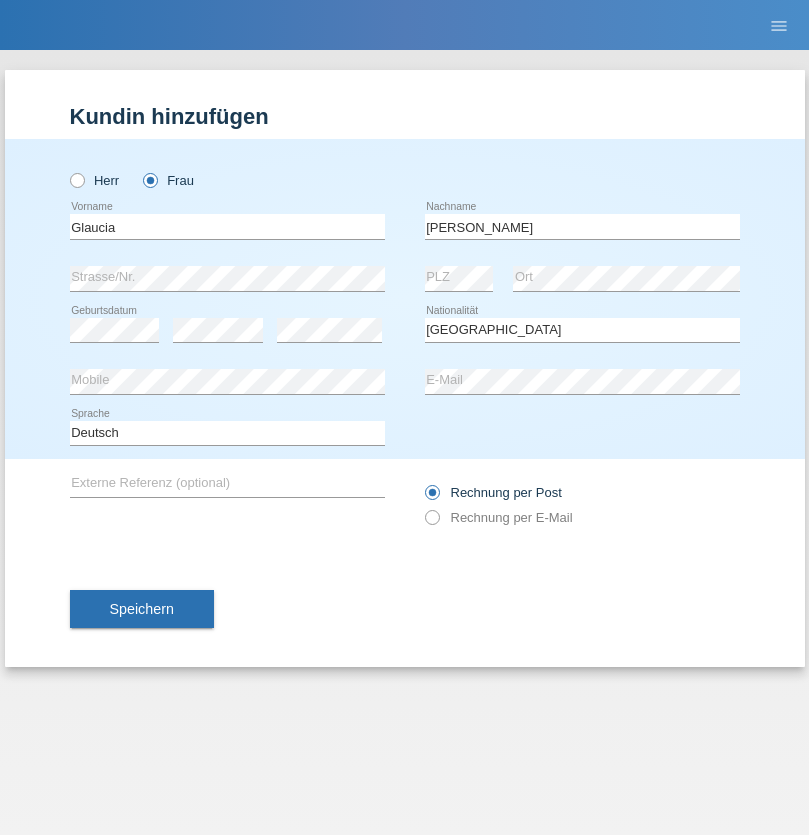 select on "C" 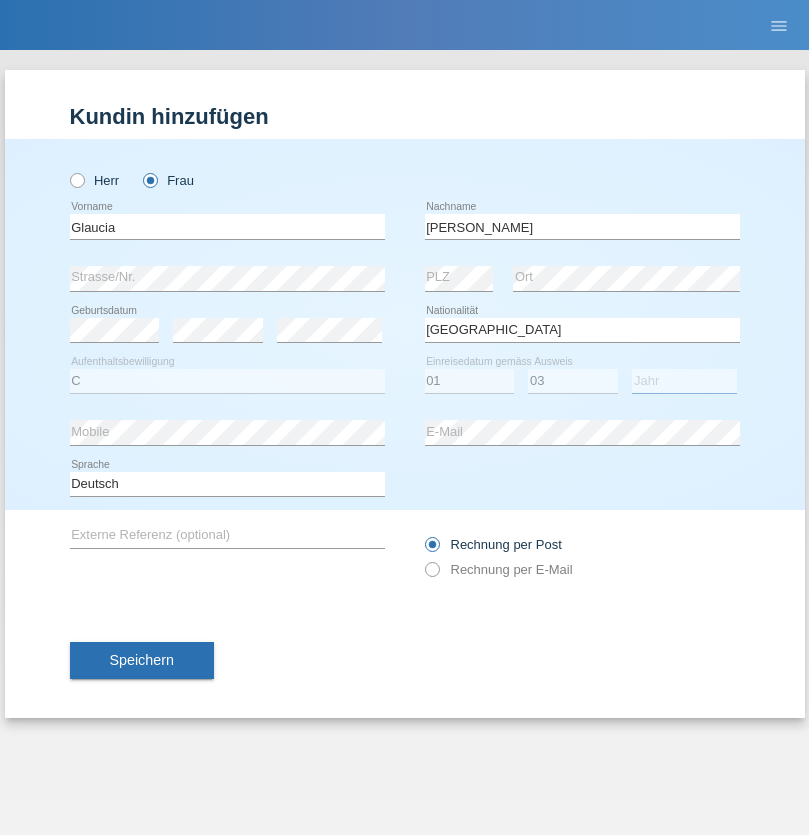select on "2021" 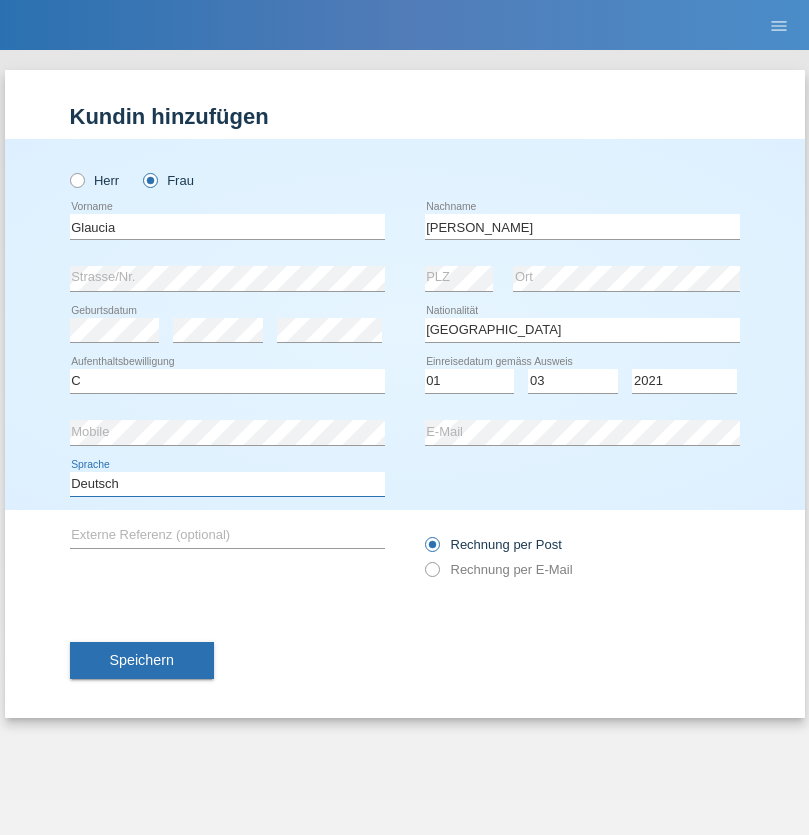 select on "en" 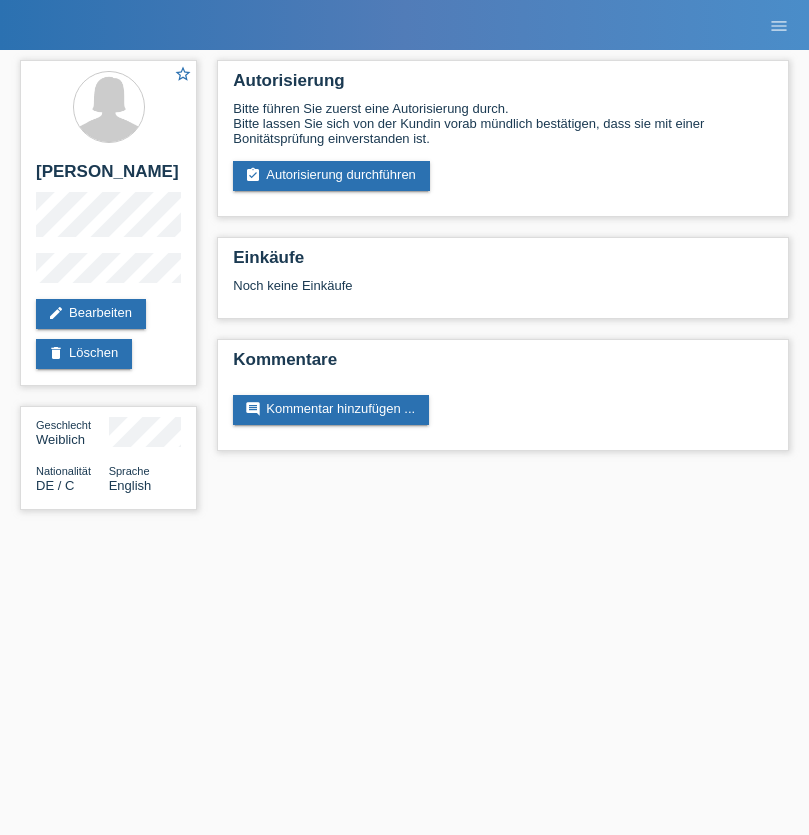 scroll, scrollTop: 0, scrollLeft: 0, axis: both 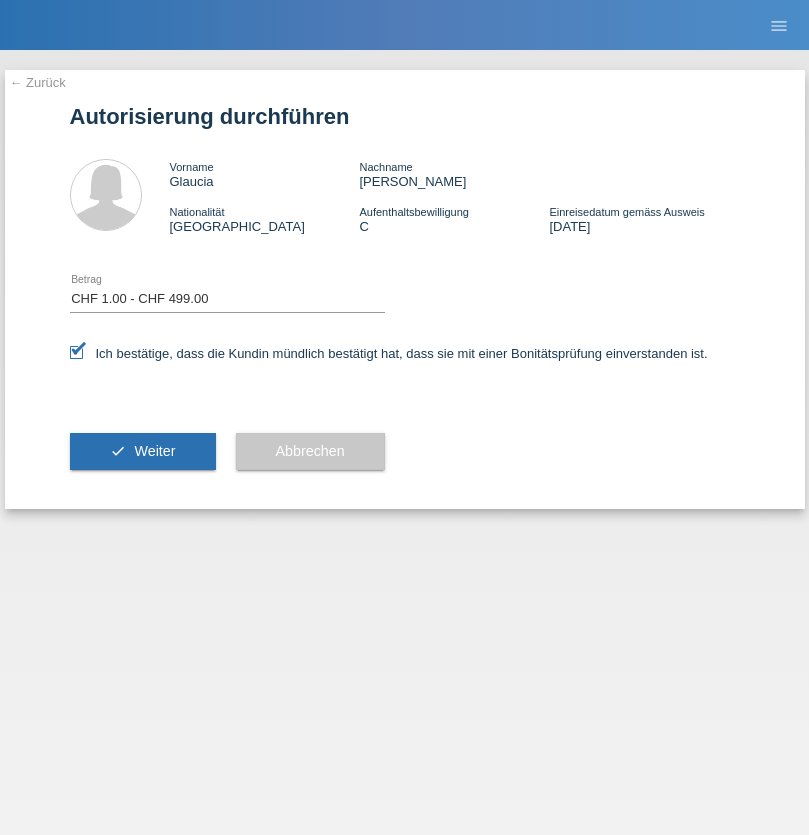select on "1" 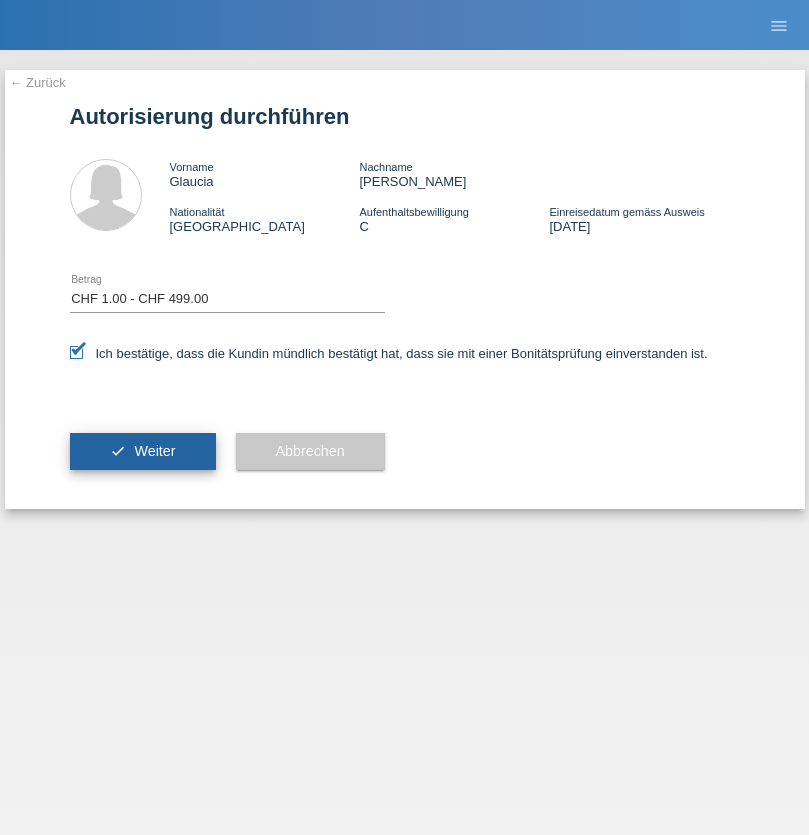 click on "Weiter" at bounding box center [154, 451] 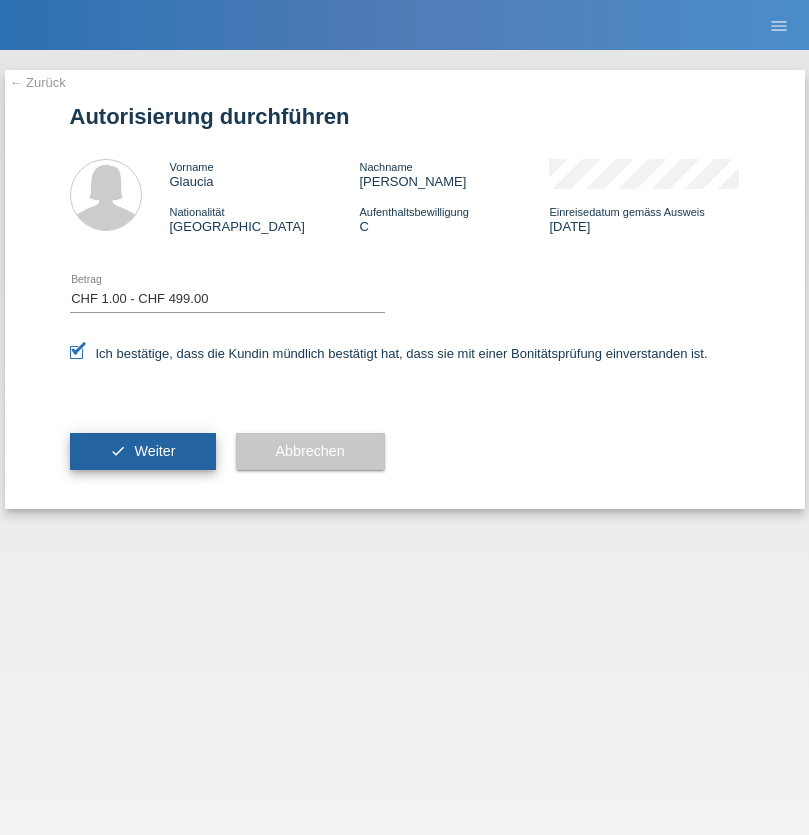 scroll, scrollTop: 0, scrollLeft: 0, axis: both 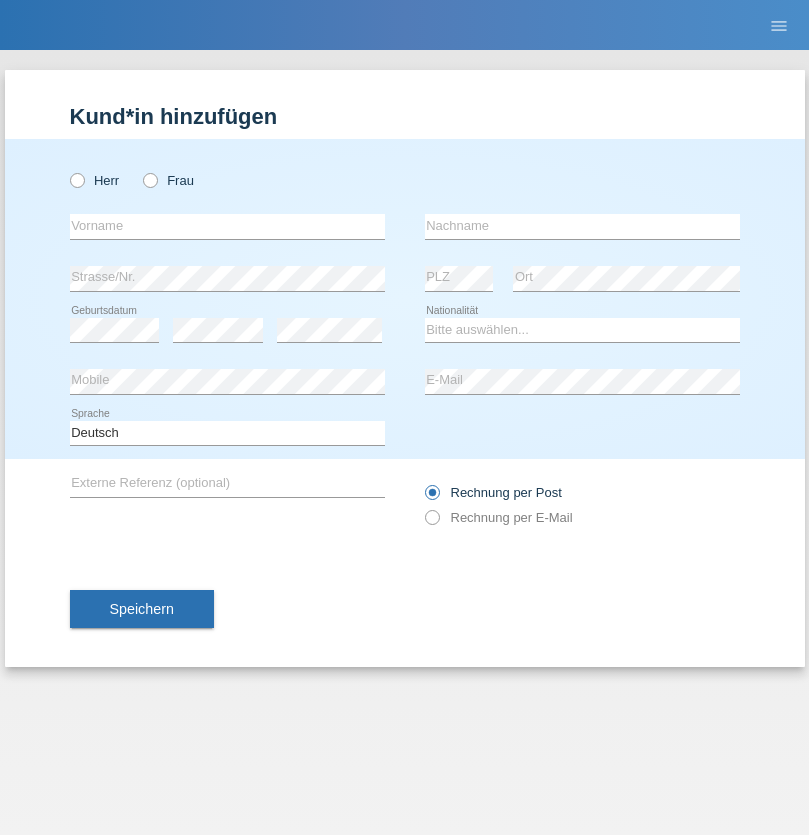 radio on "true" 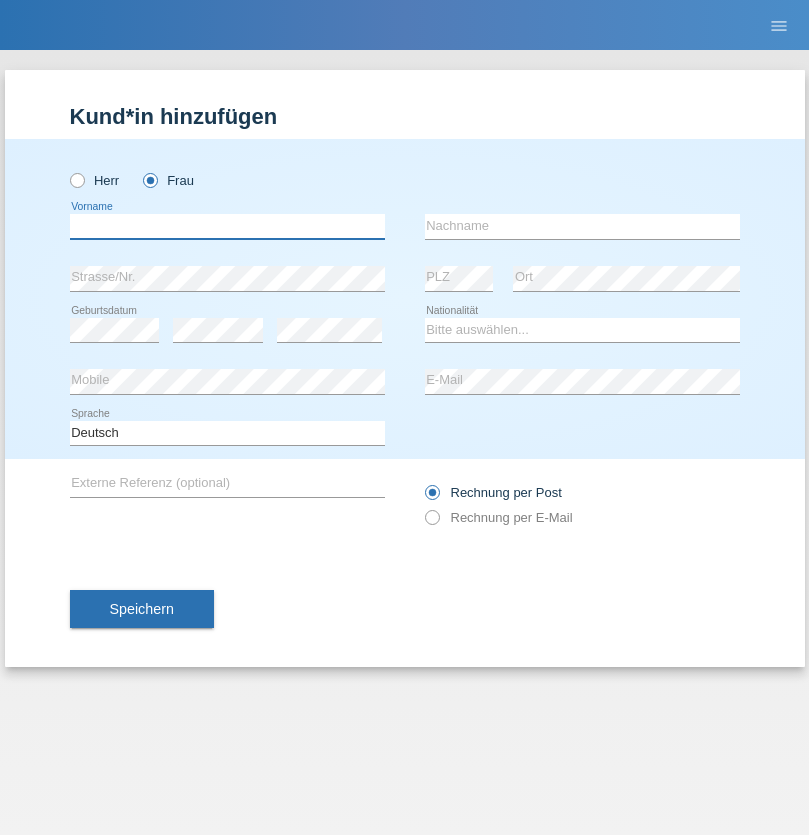 click at bounding box center [227, 226] 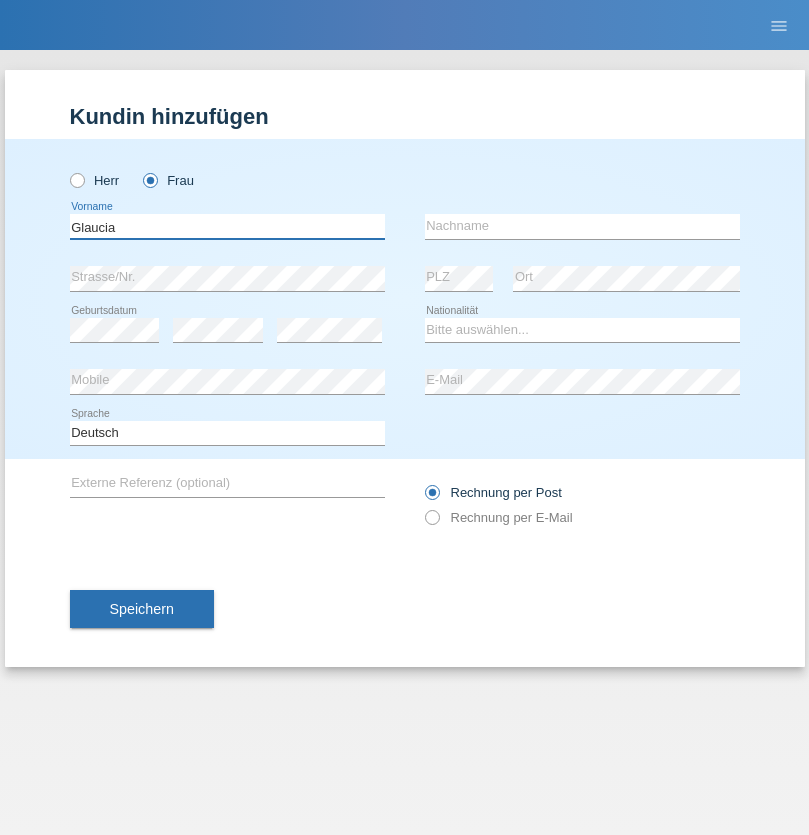 type on "Glaucia" 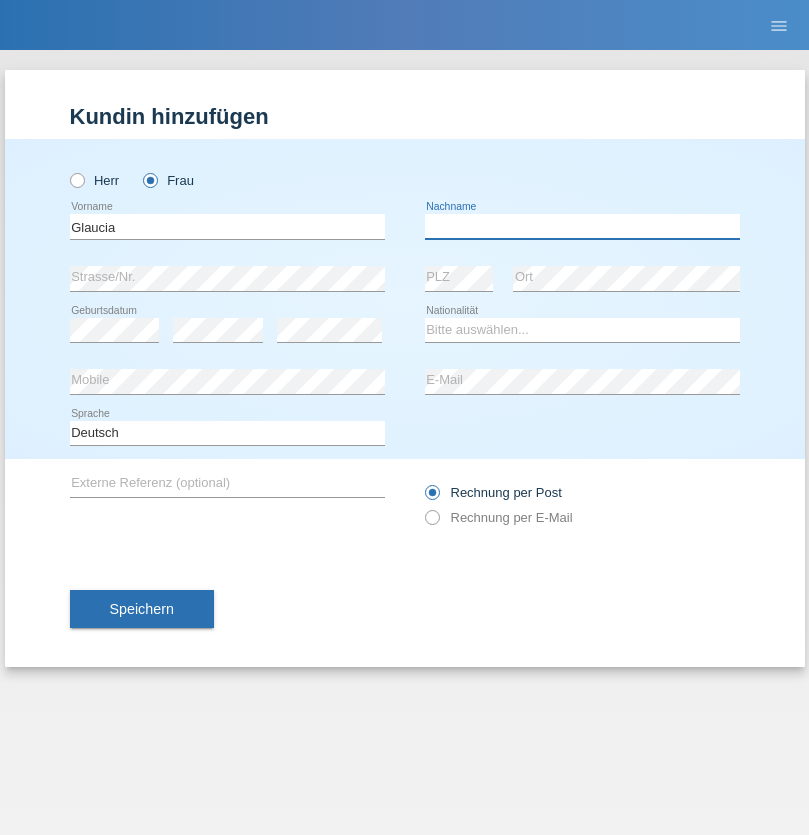 click at bounding box center [582, 226] 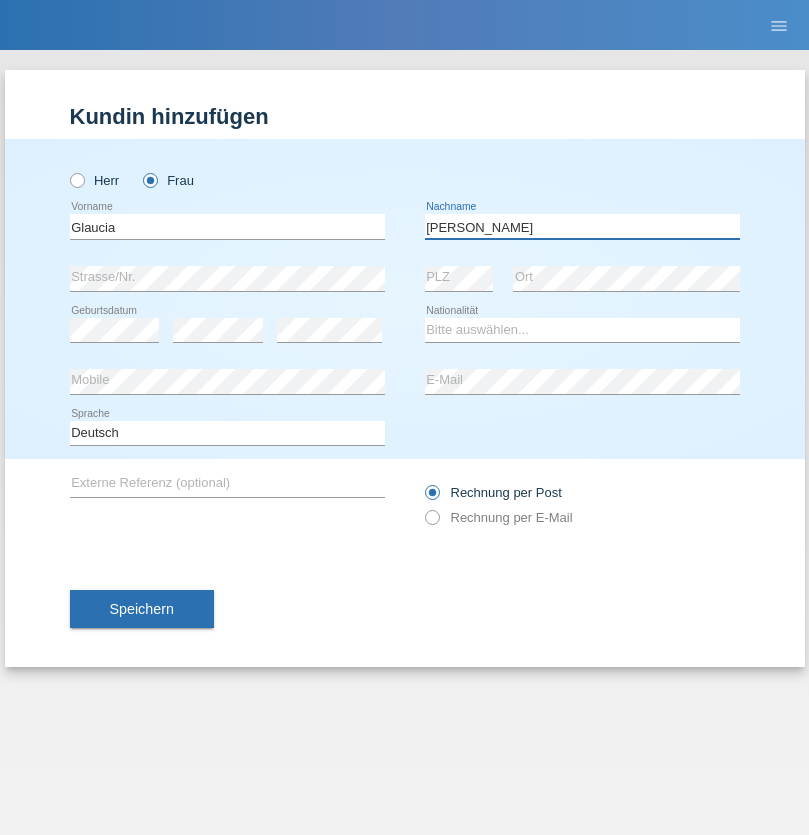 type on "Teixeira" 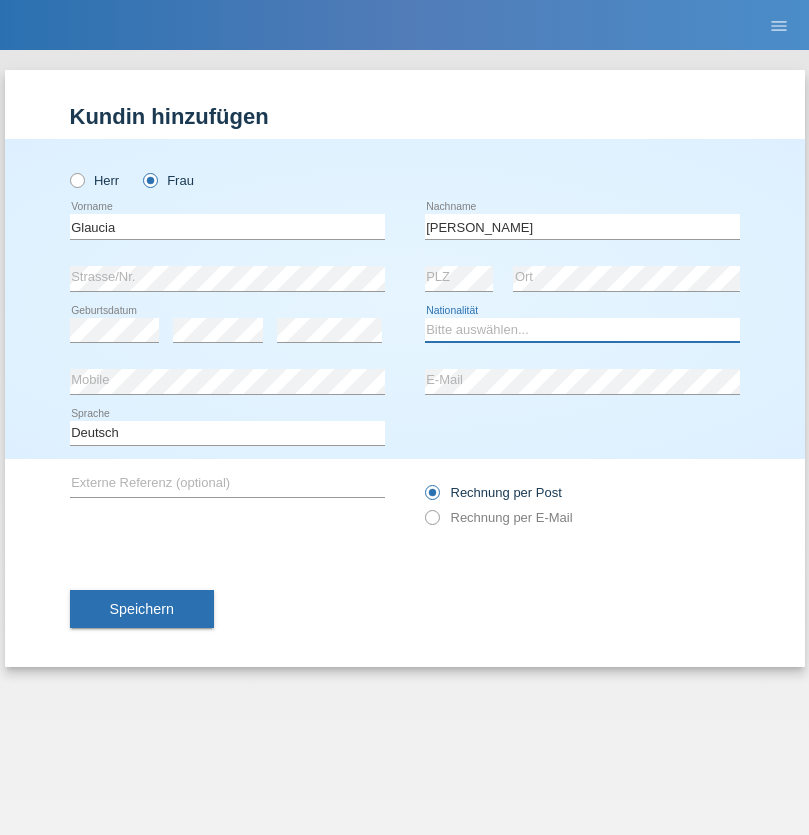 select on "DE" 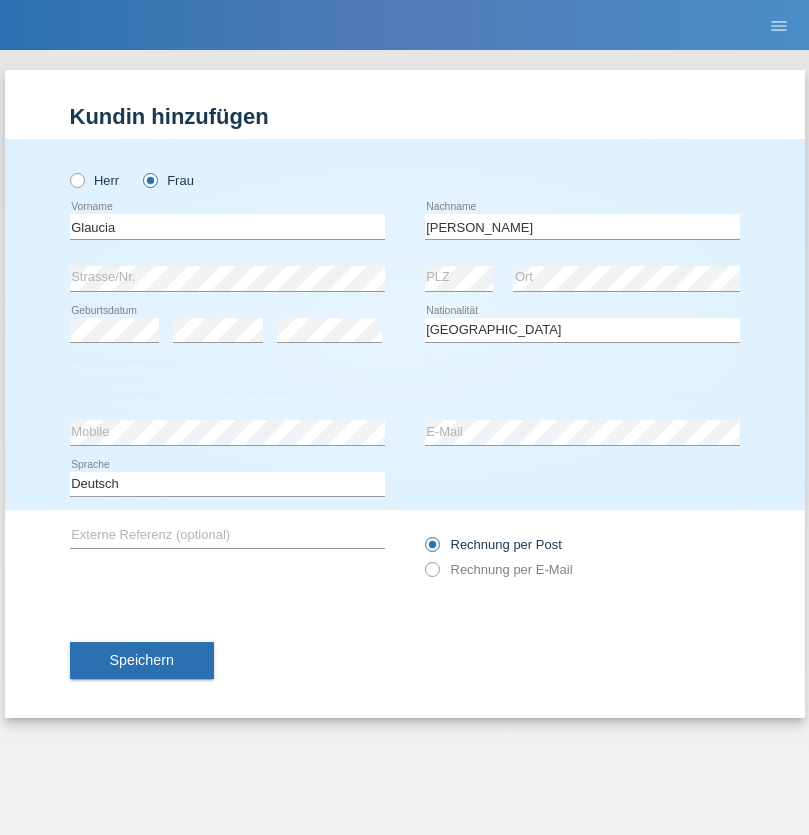 select on "C" 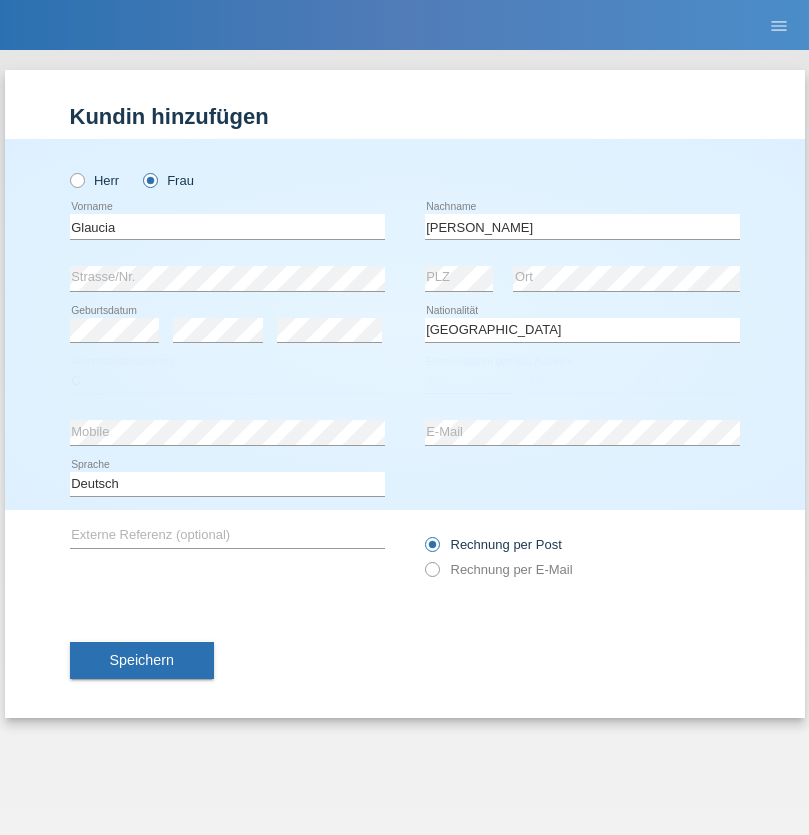 select on "01" 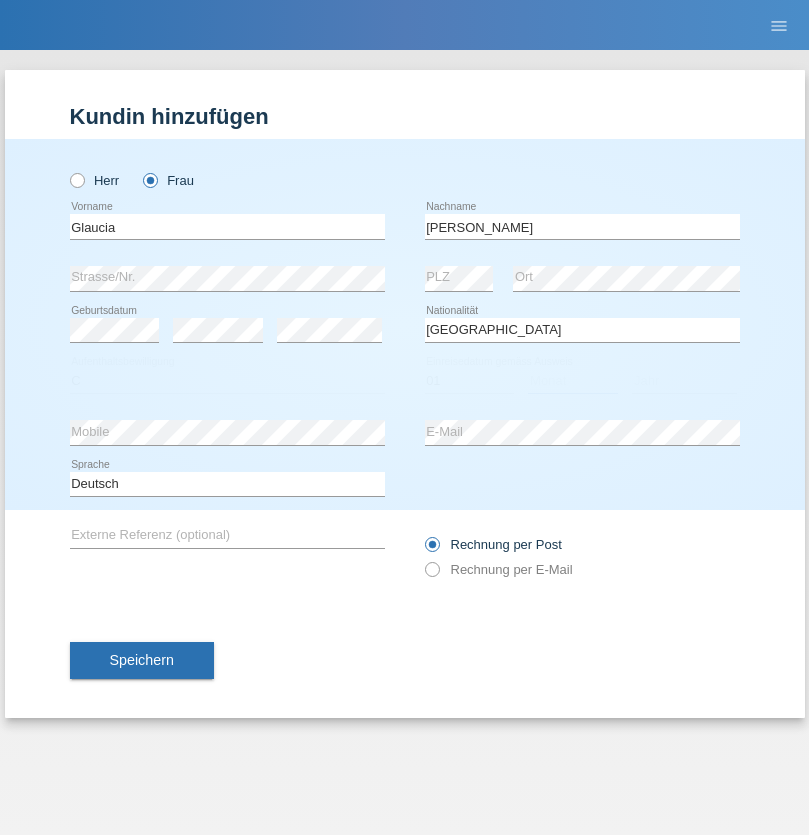 select on "03" 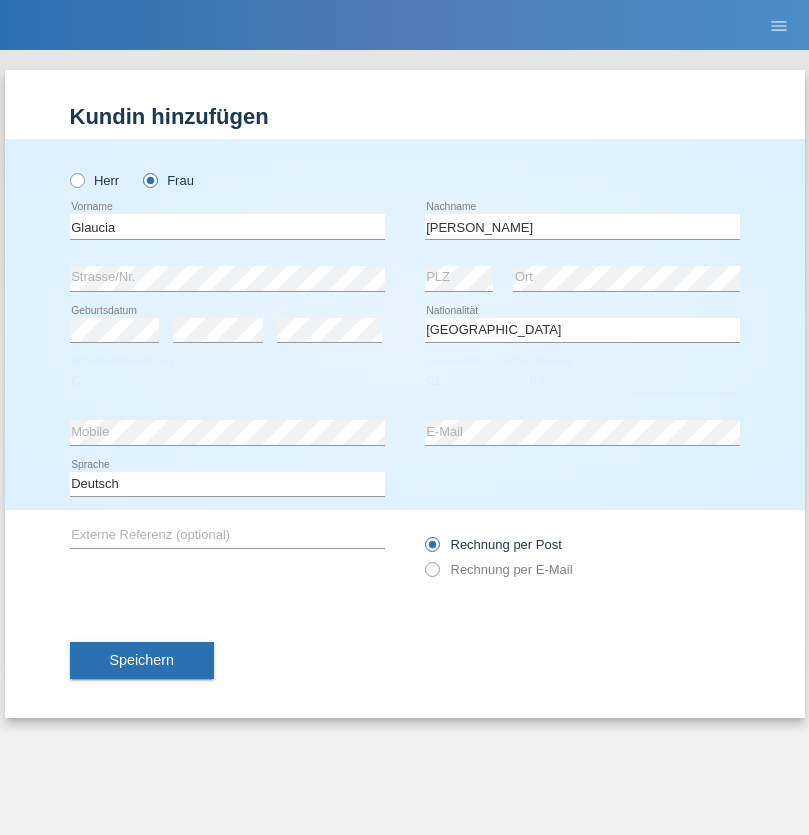select on "2021" 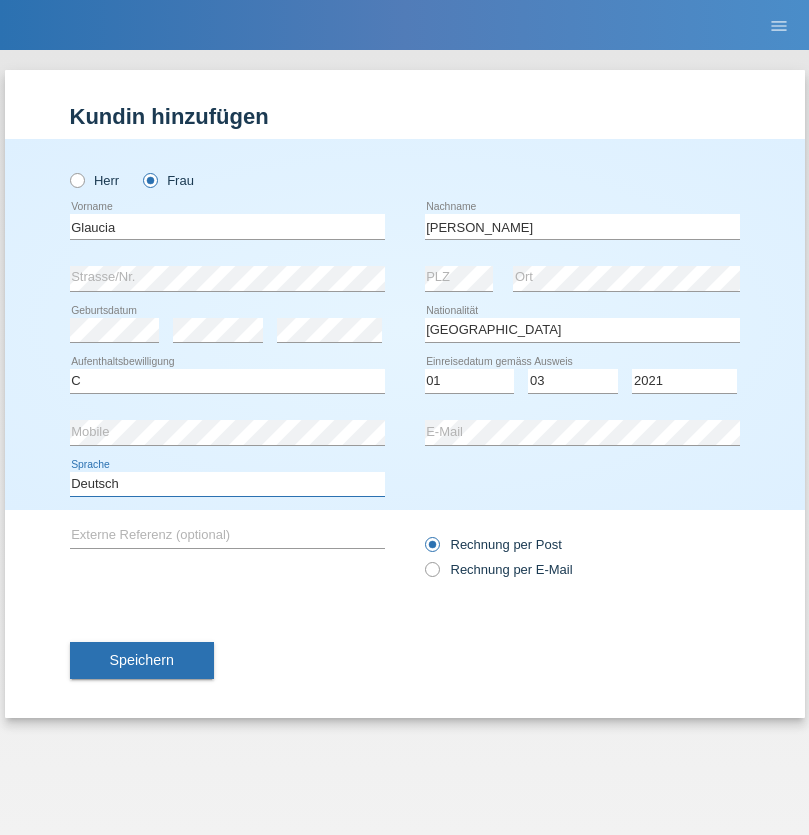 select on "en" 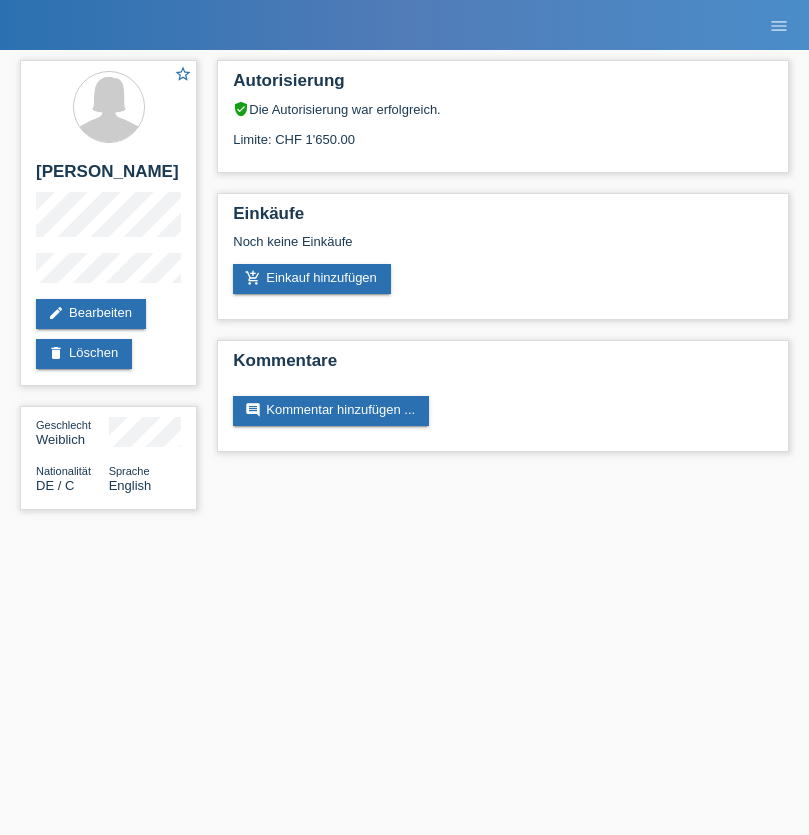 scroll, scrollTop: 0, scrollLeft: 0, axis: both 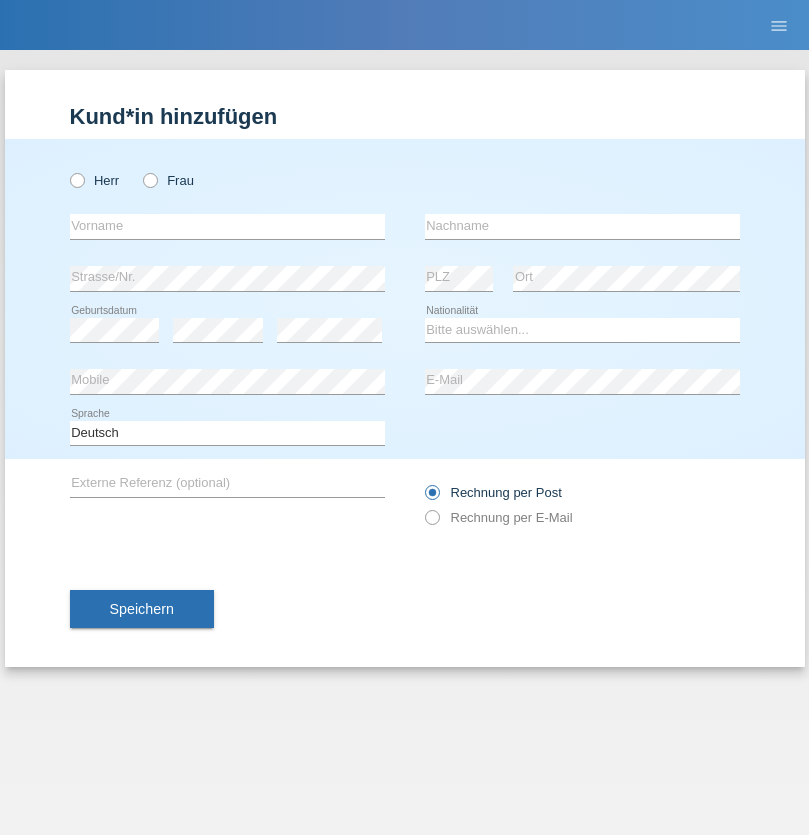 radio on "true" 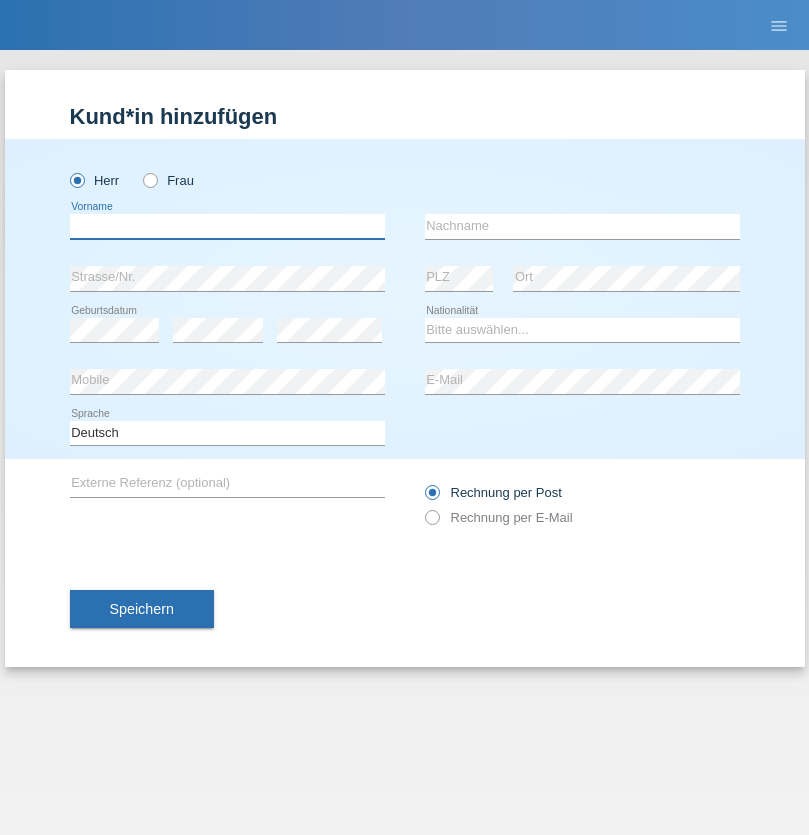 click at bounding box center [227, 226] 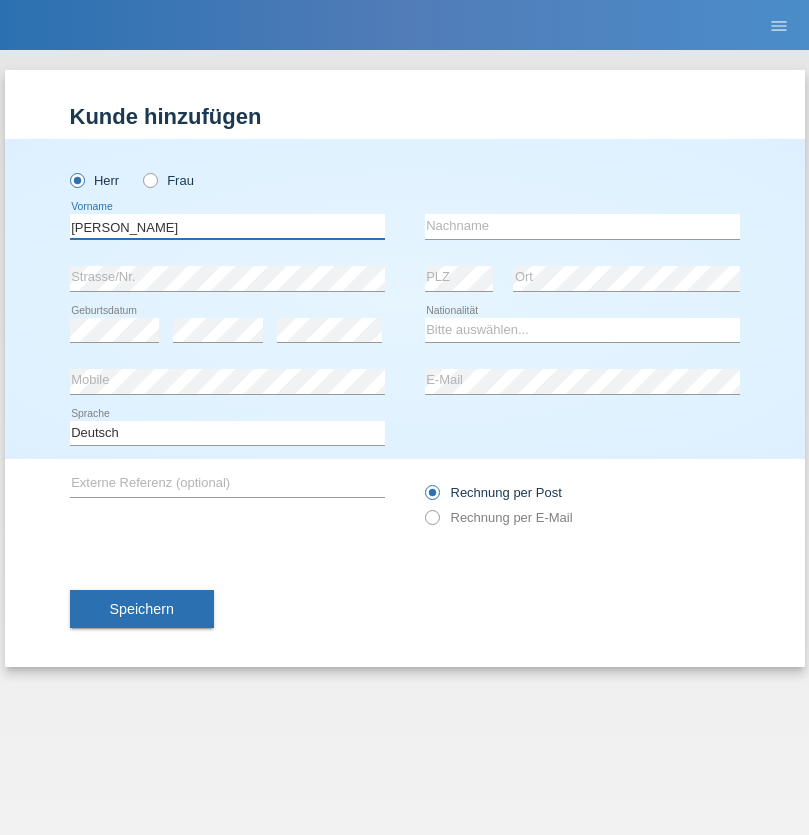 type on "[PERSON_NAME]" 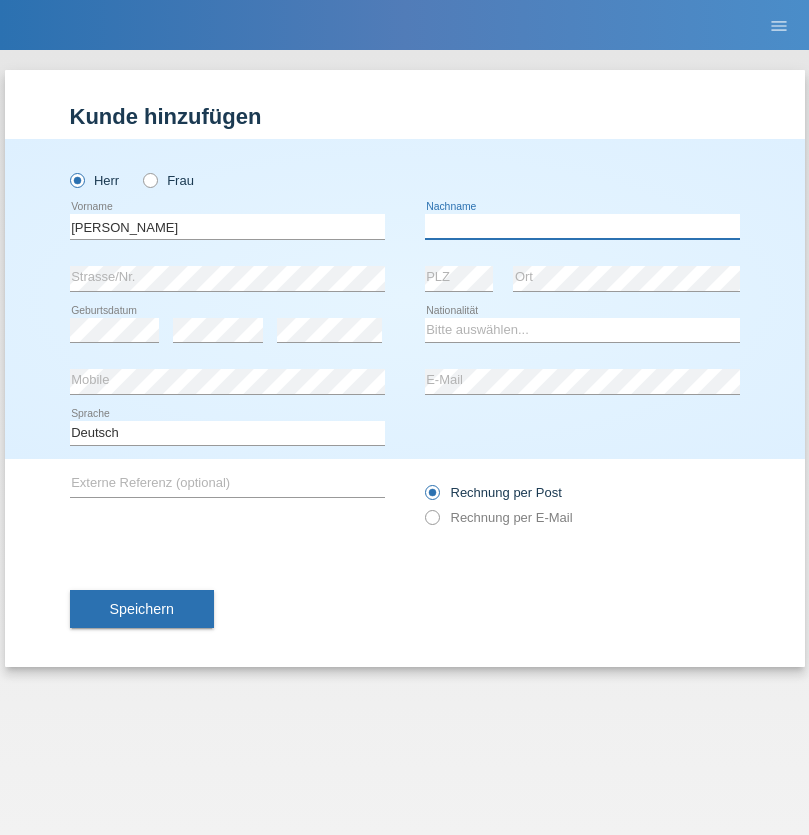 click at bounding box center (582, 226) 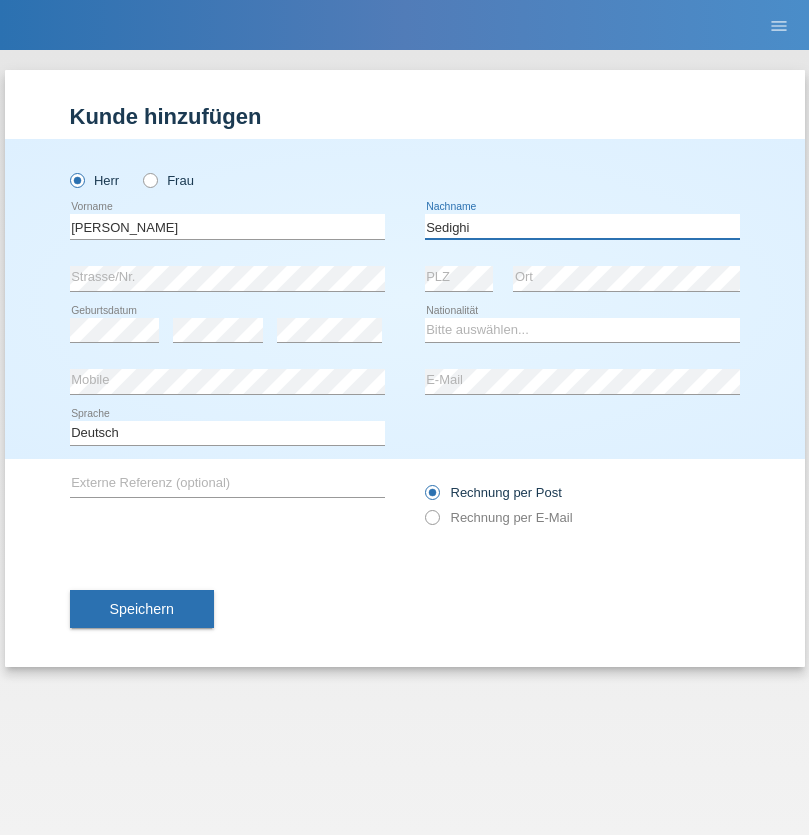 type on "Sedighi" 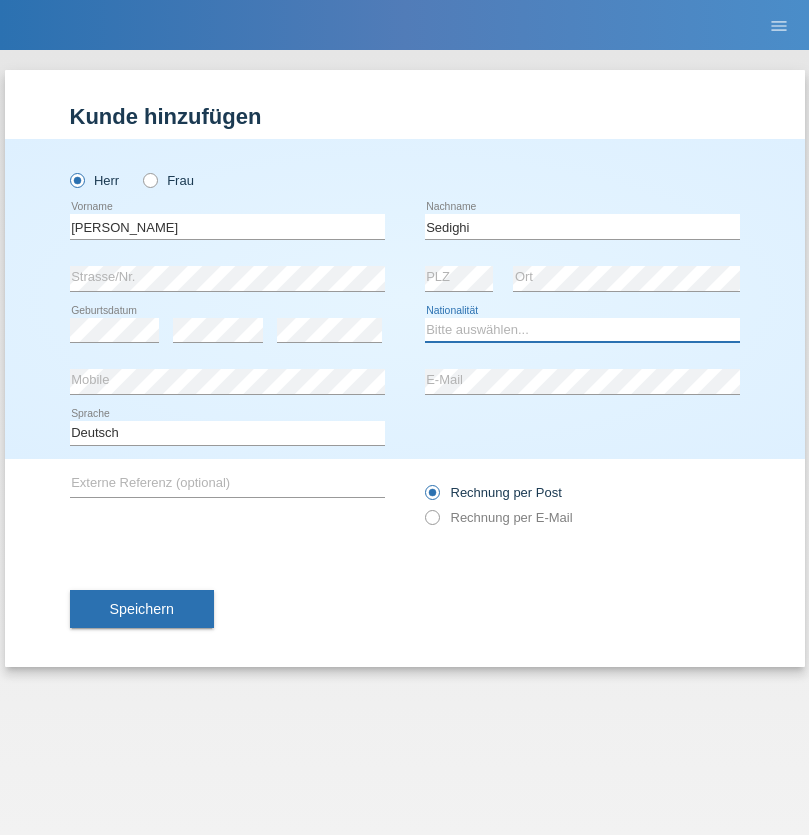 select on "AF" 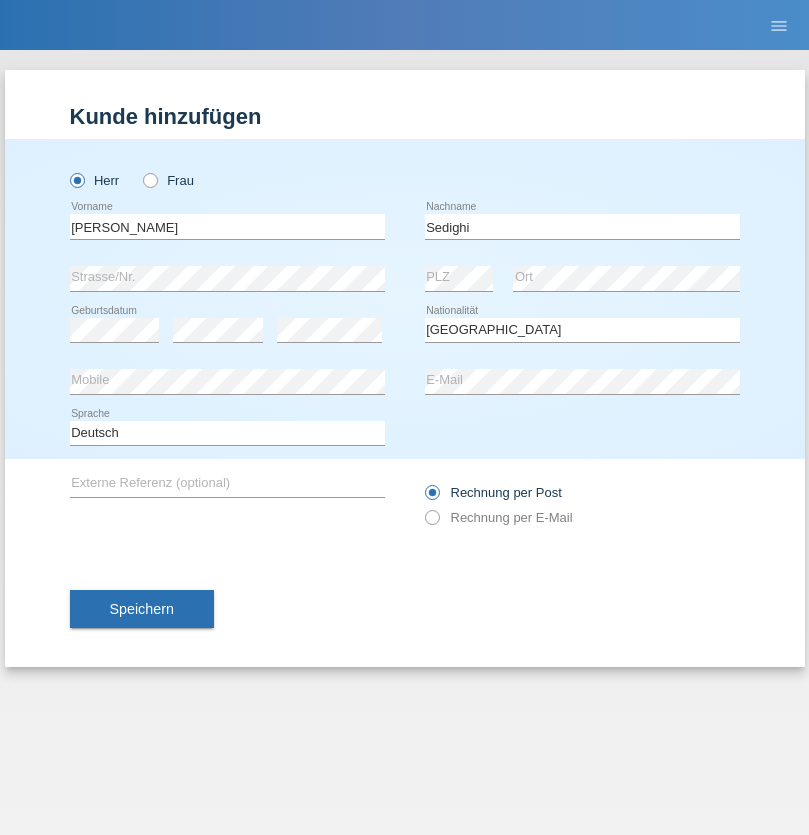select on "C" 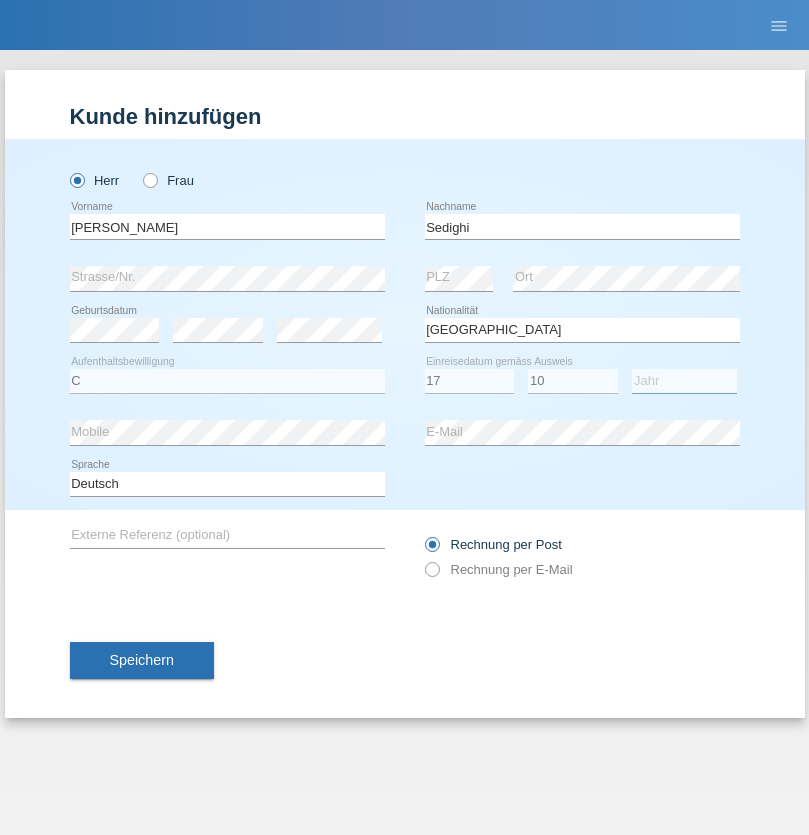 select on "2015" 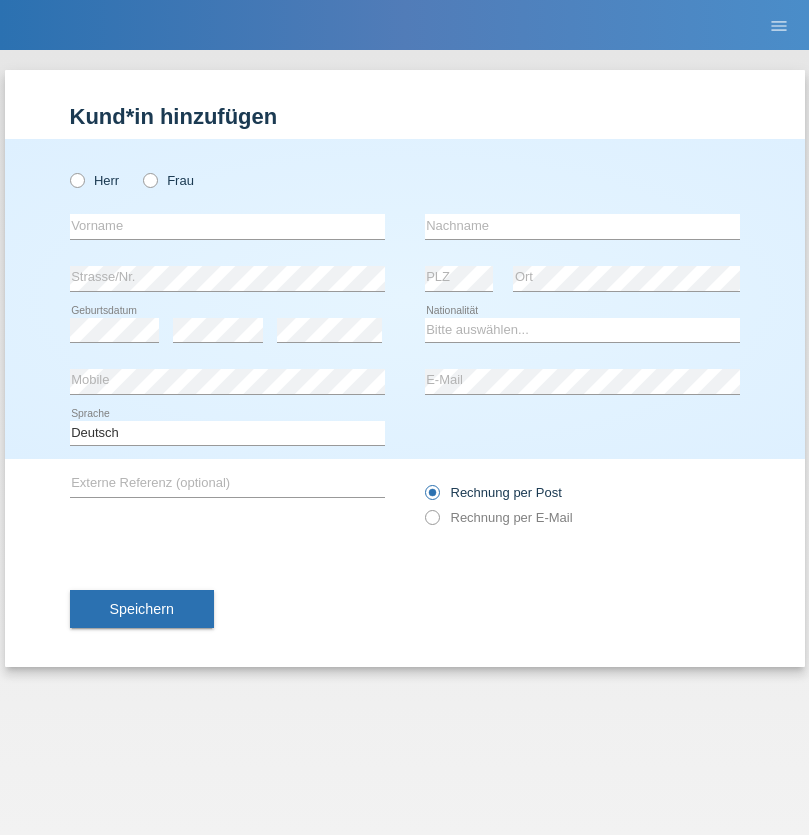 scroll, scrollTop: 0, scrollLeft: 0, axis: both 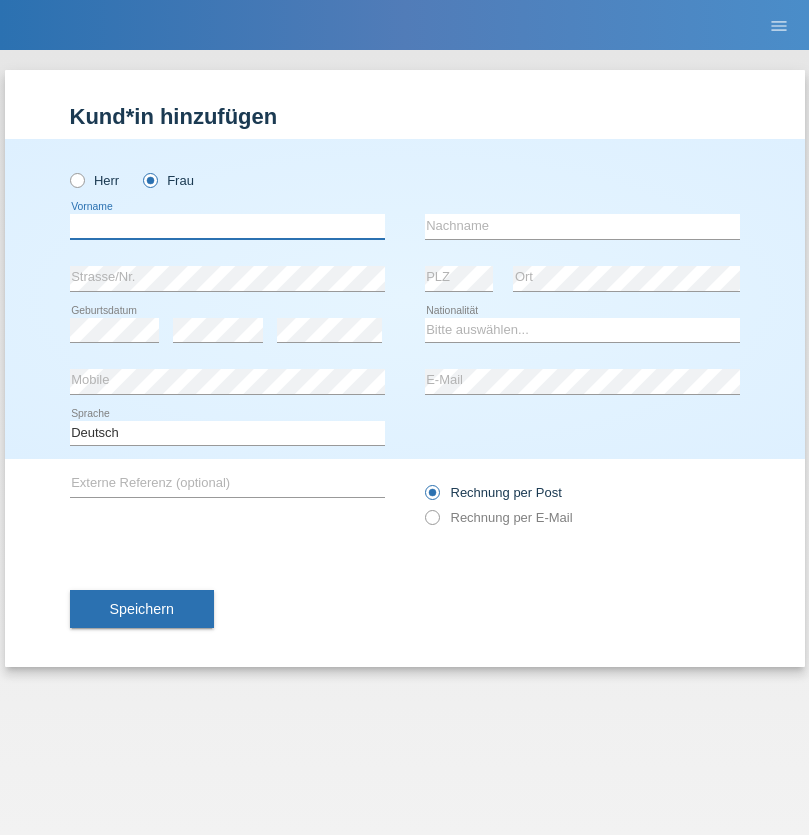 click at bounding box center [227, 226] 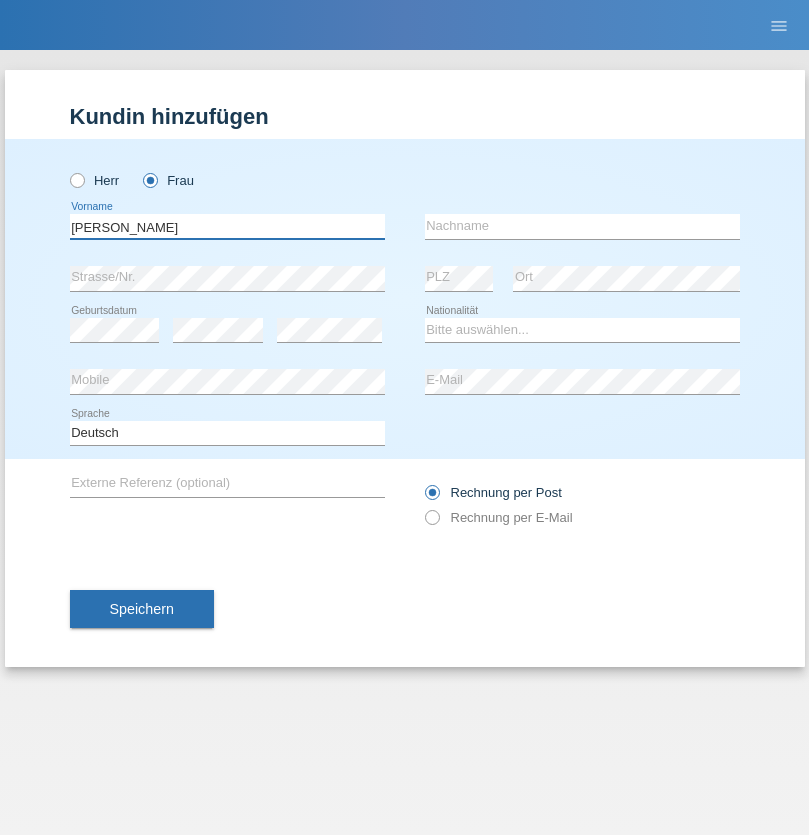 type on "Nelly" 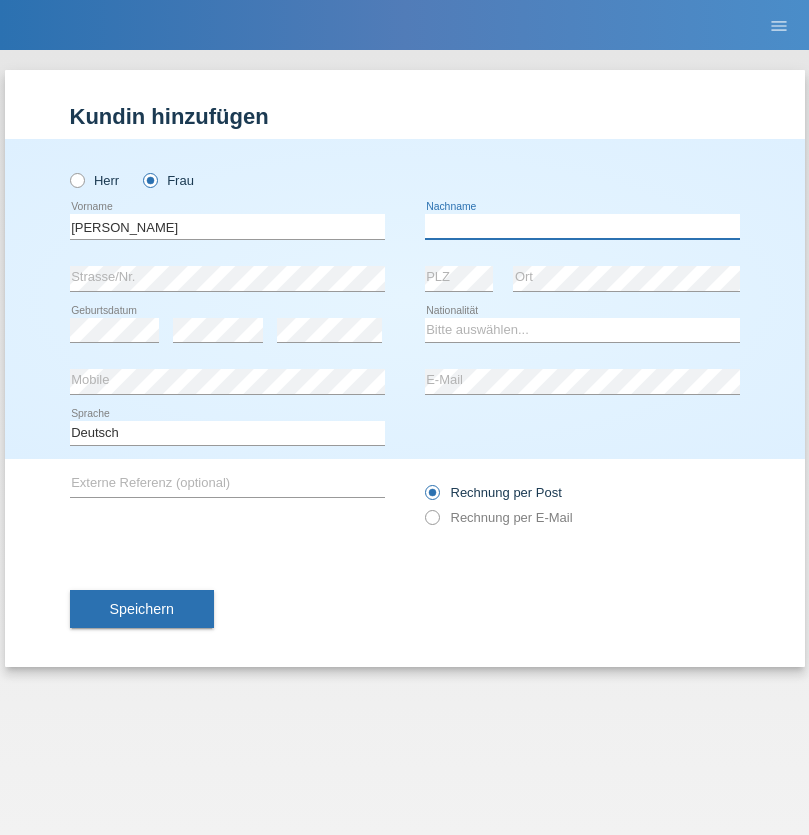 click at bounding box center (582, 226) 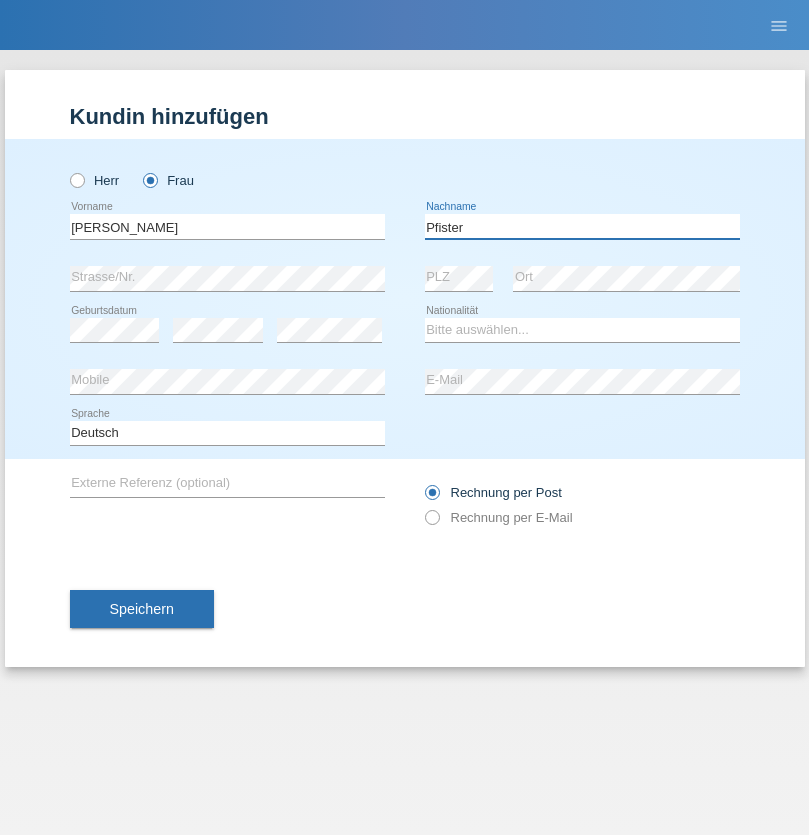 type on "Pfister" 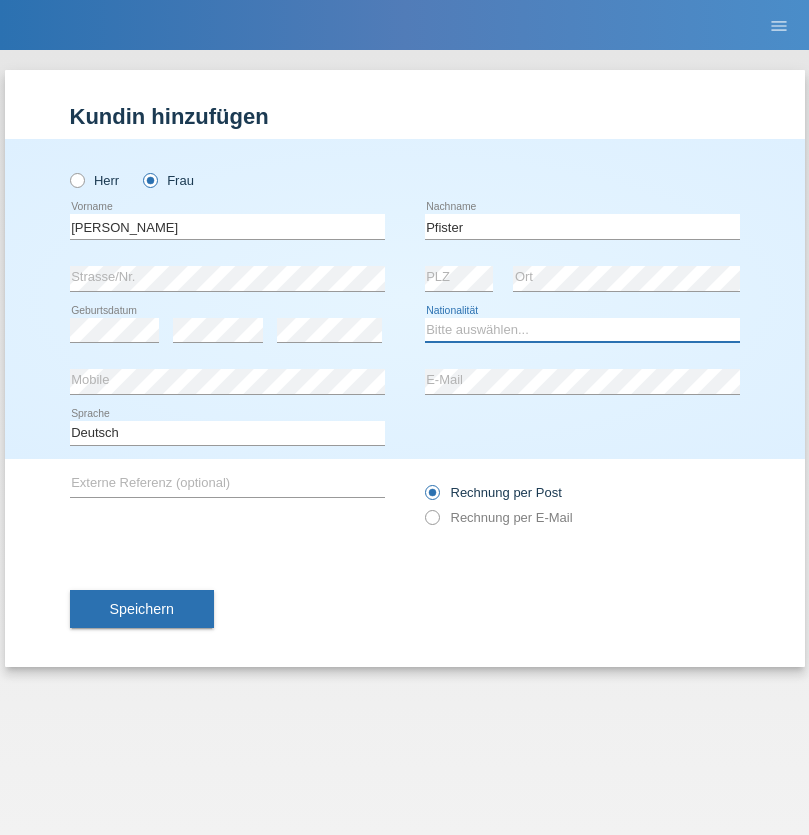 select on "FR" 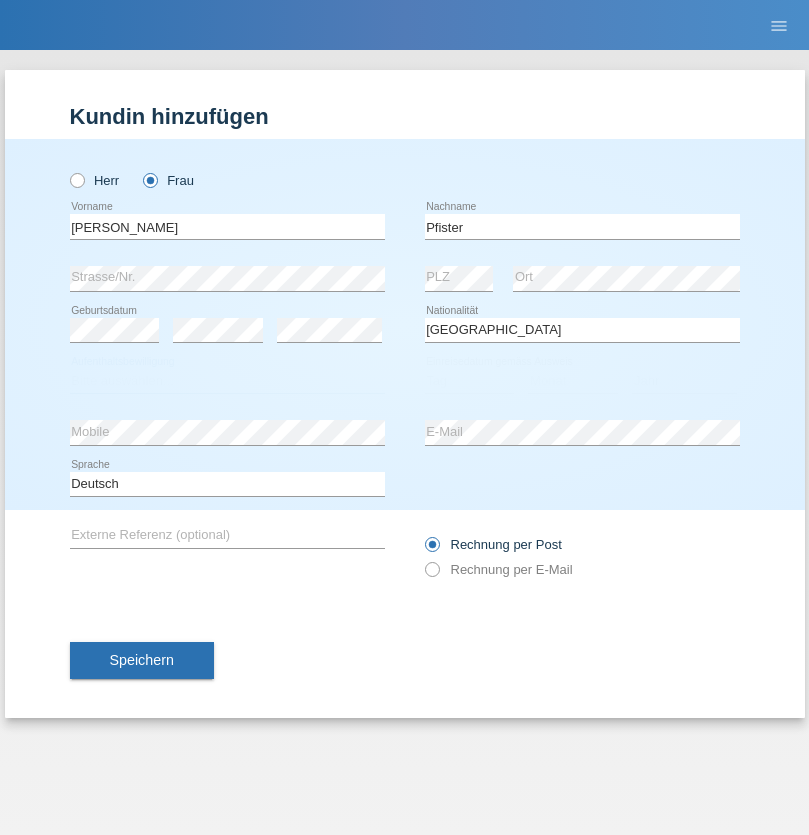 select on "C" 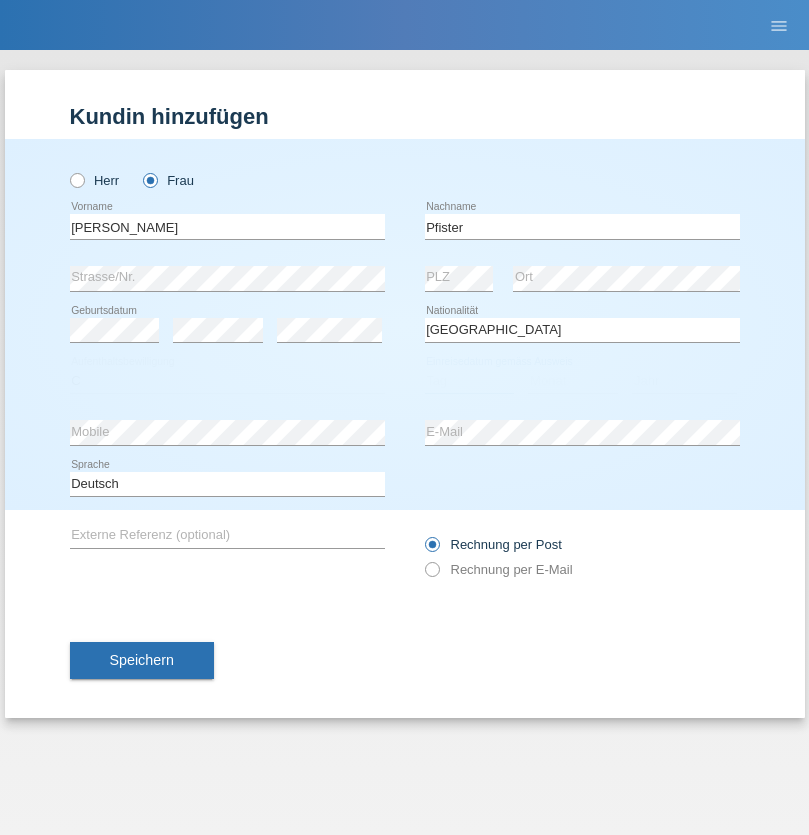 select on "24" 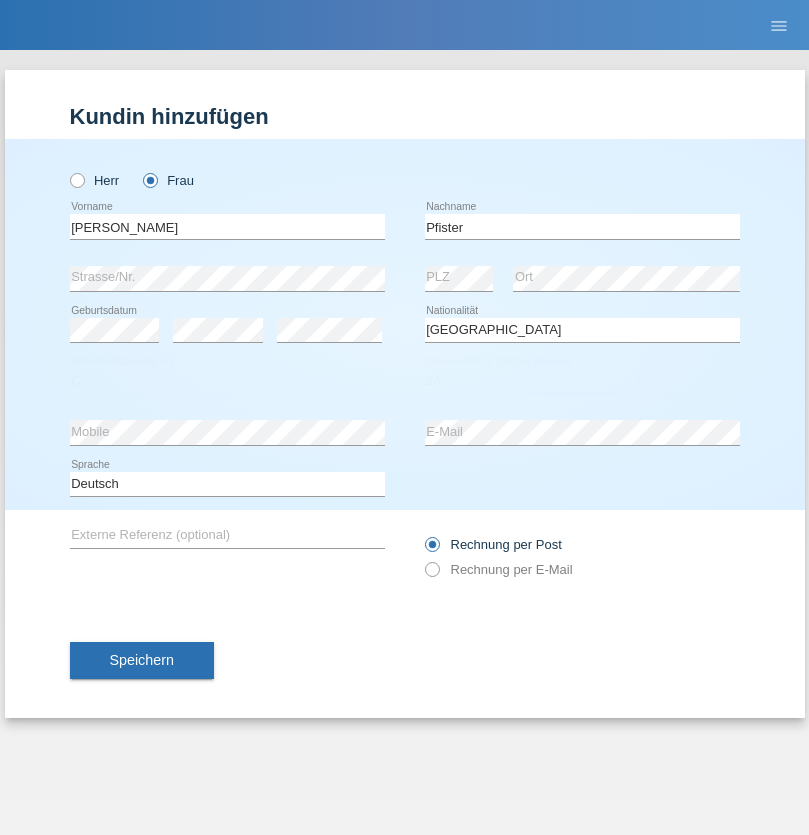 select on "08" 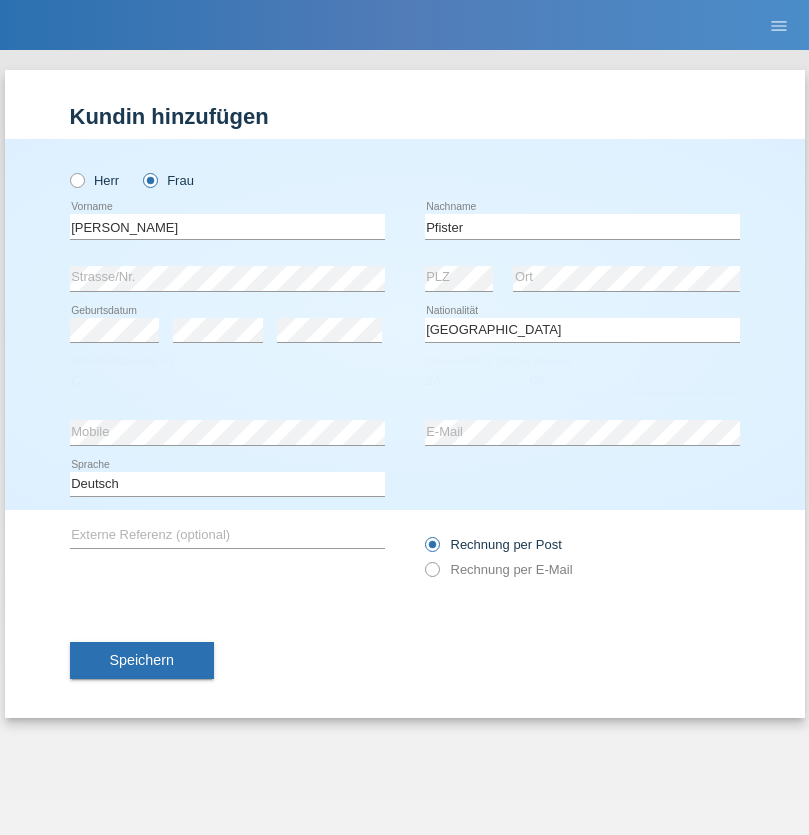 select on "2009" 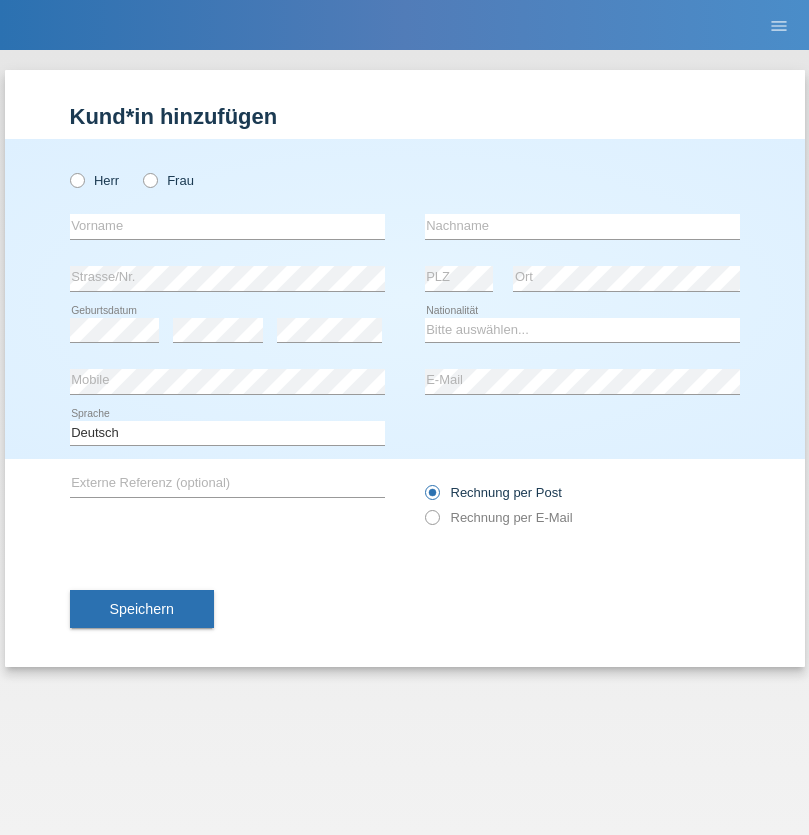 scroll, scrollTop: 0, scrollLeft: 0, axis: both 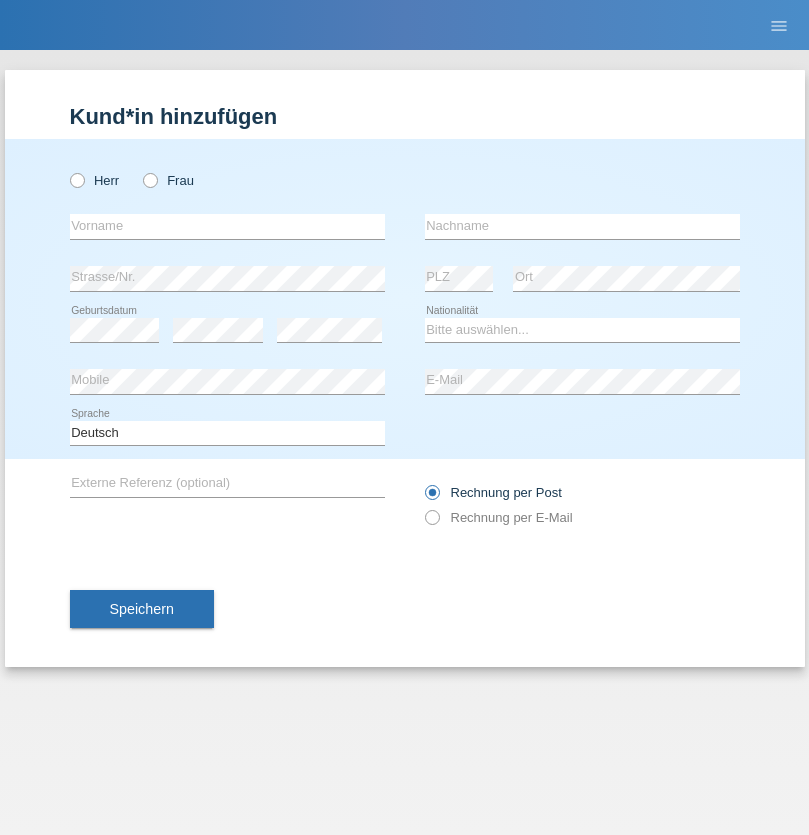 radio on "true" 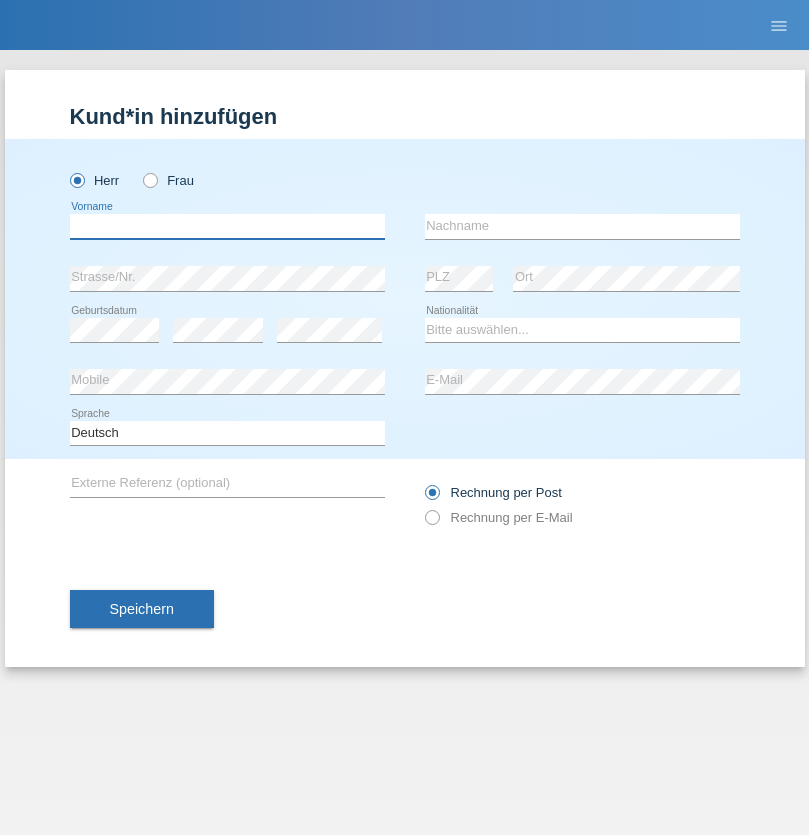click at bounding box center (227, 226) 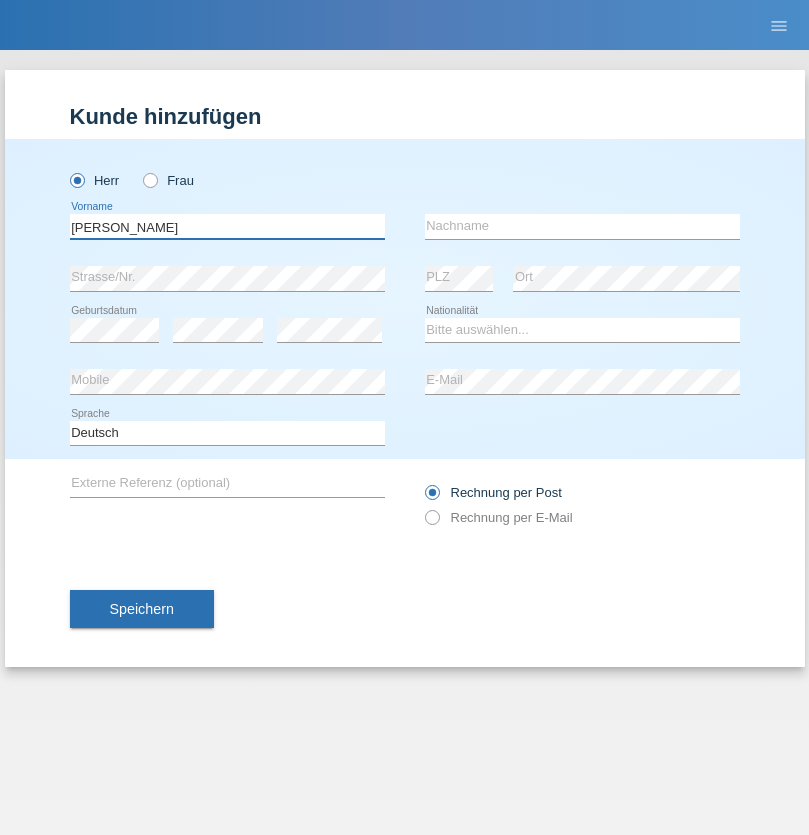 type on "[PERSON_NAME]" 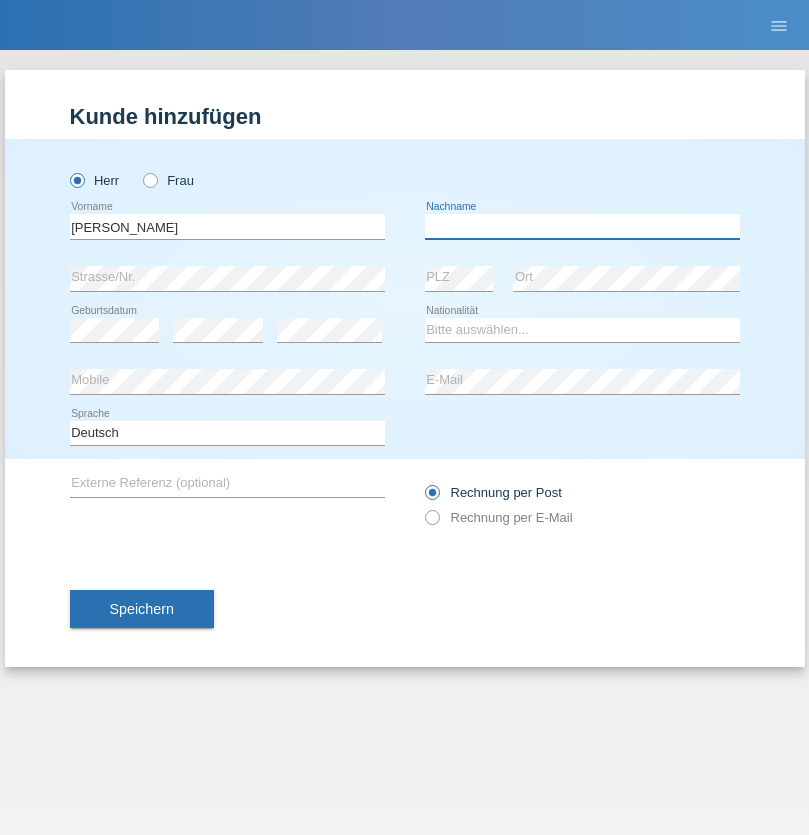 click at bounding box center [582, 226] 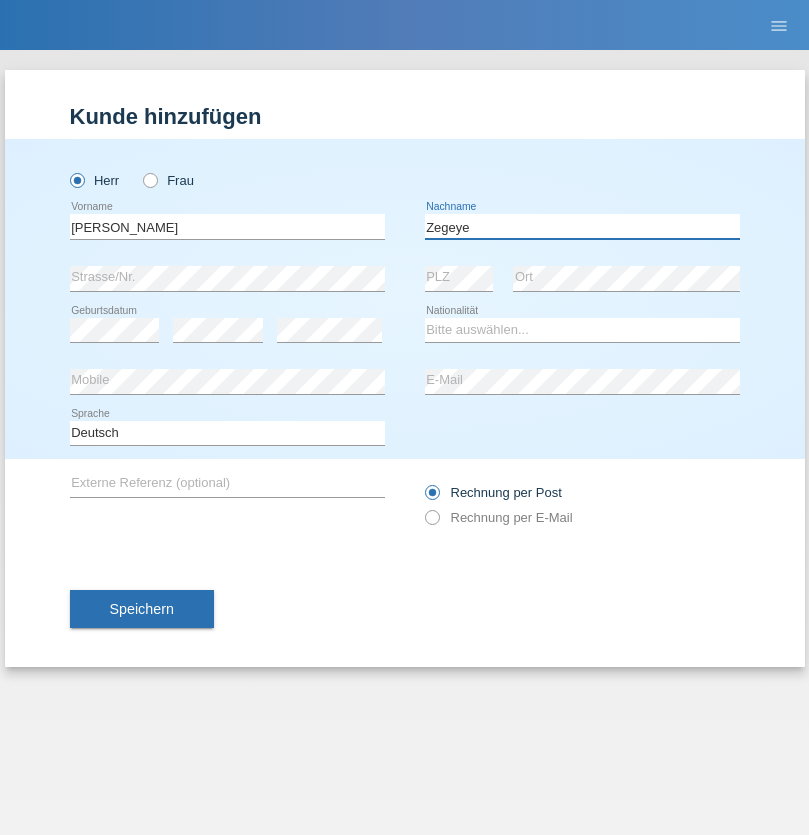 type on "Zegeye" 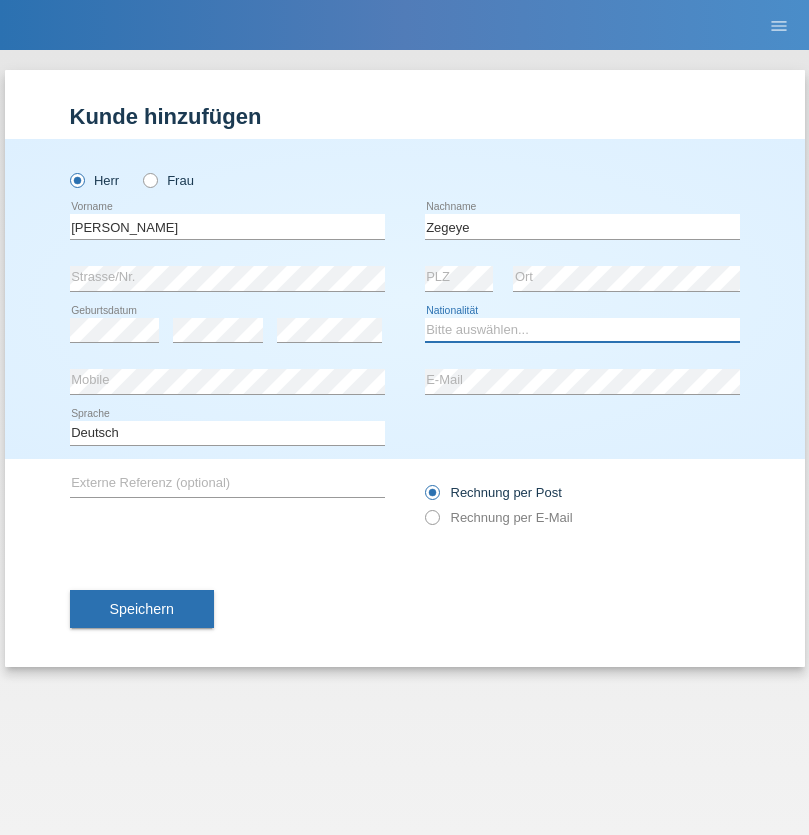 select on "CH" 